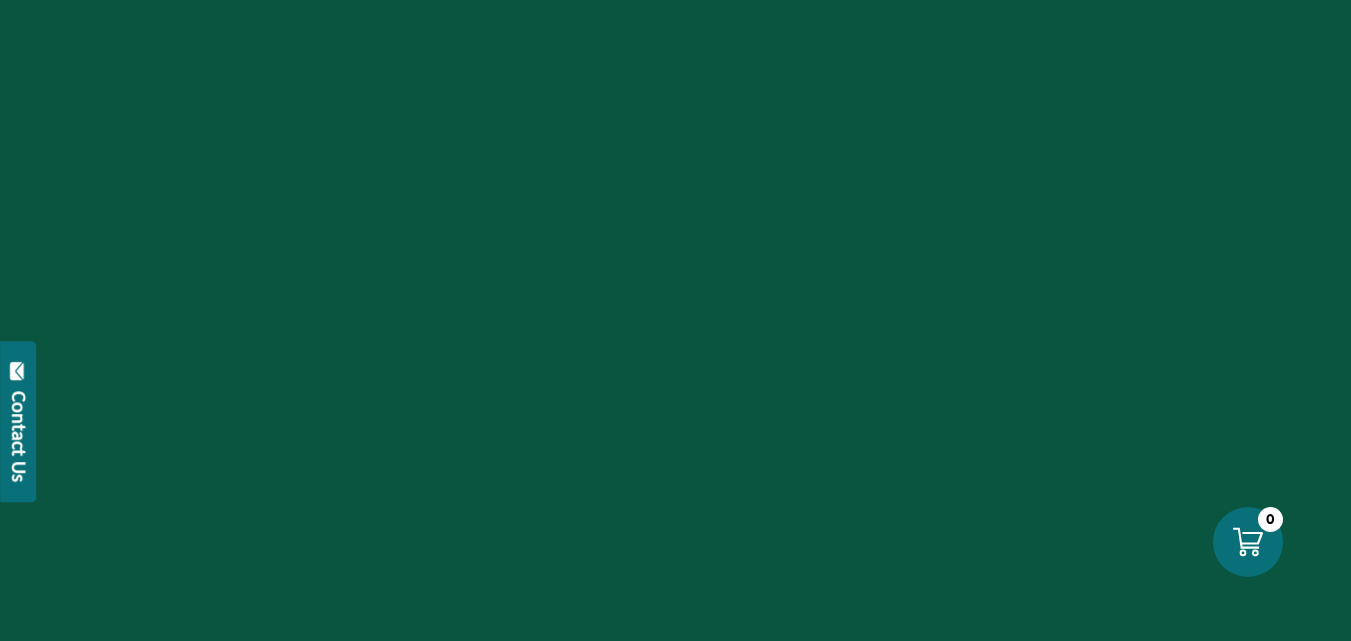 scroll, scrollTop: 0, scrollLeft: 0, axis: both 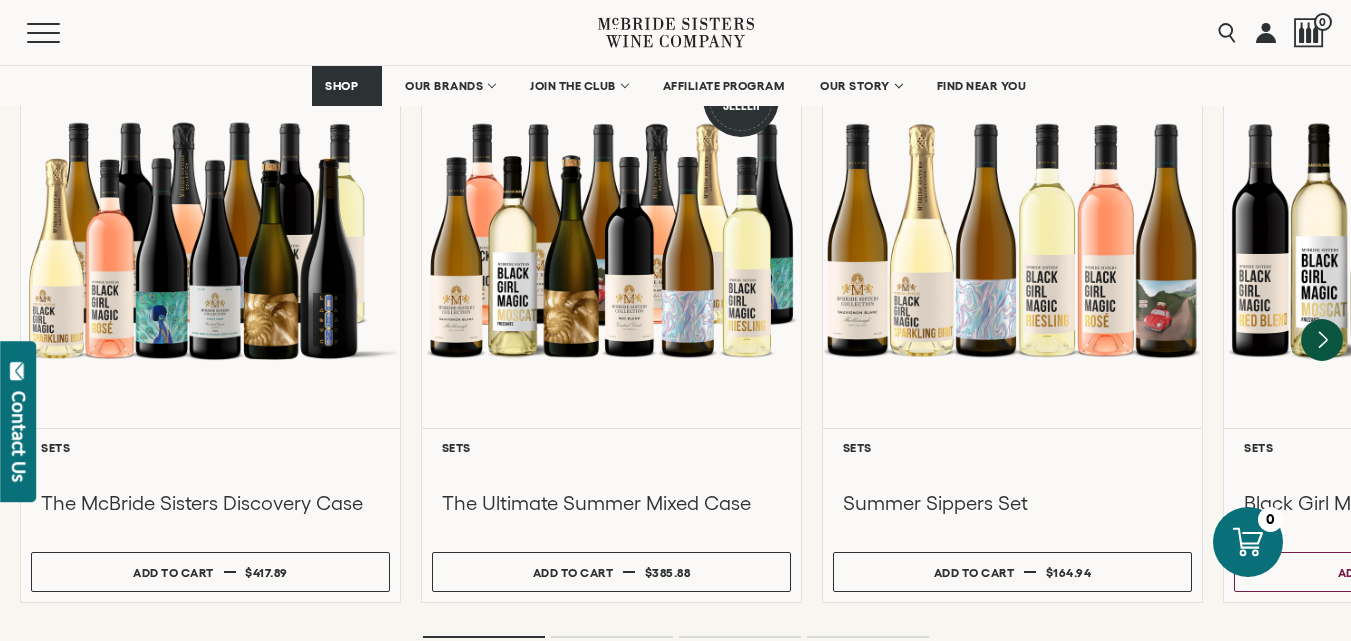 click 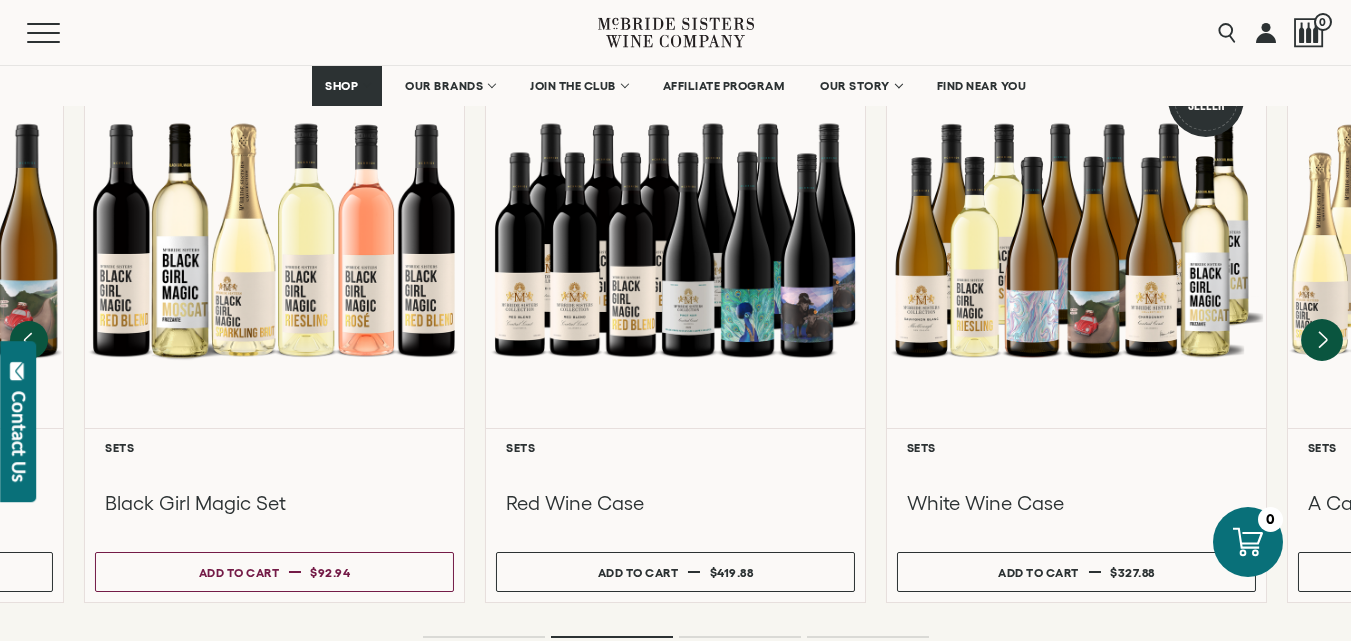 click 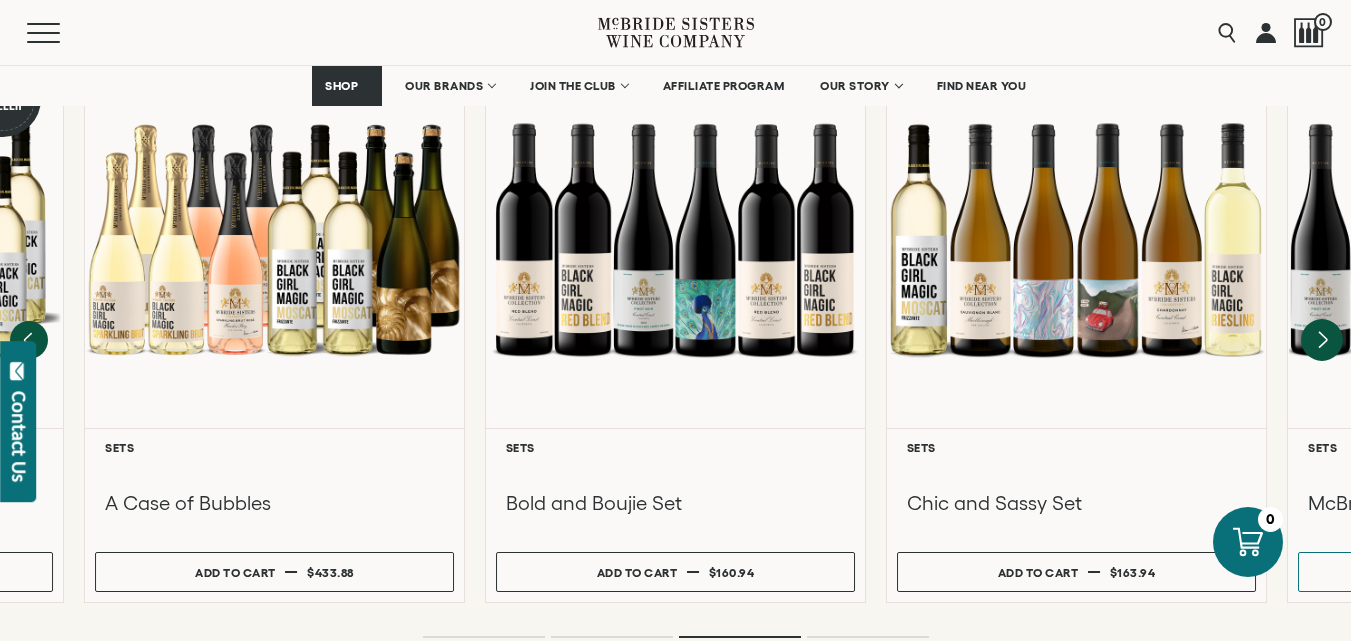 click 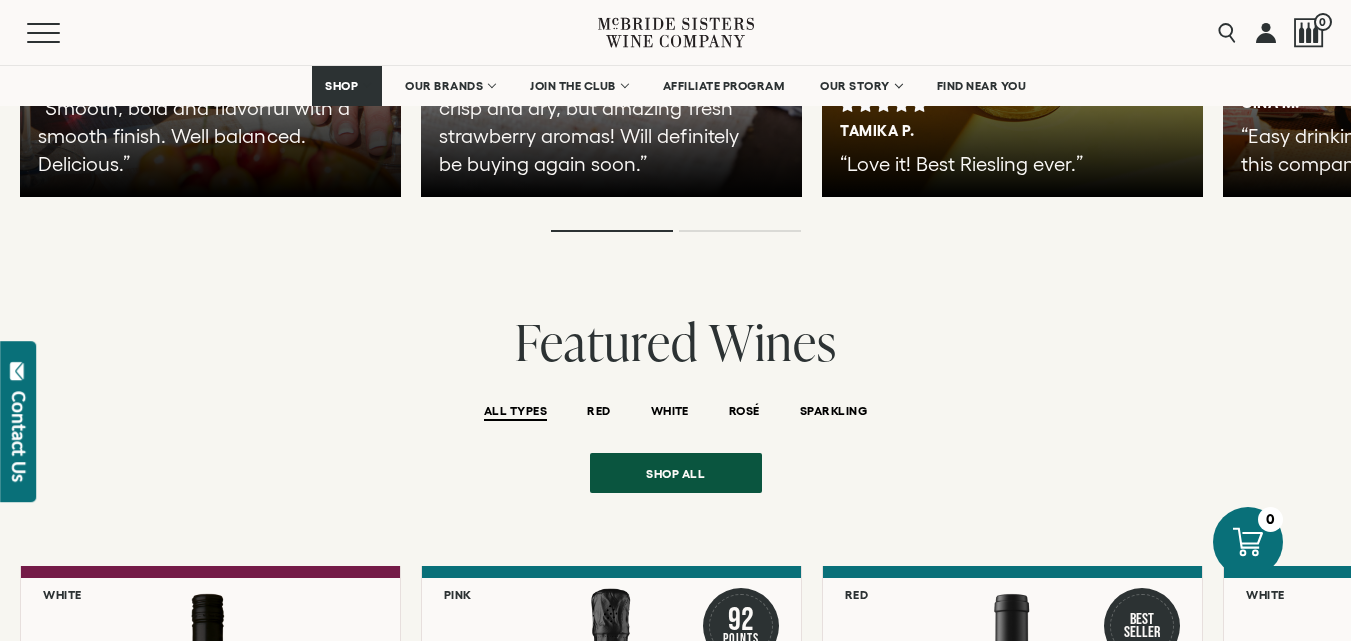 scroll, scrollTop: 3918, scrollLeft: 0, axis: vertical 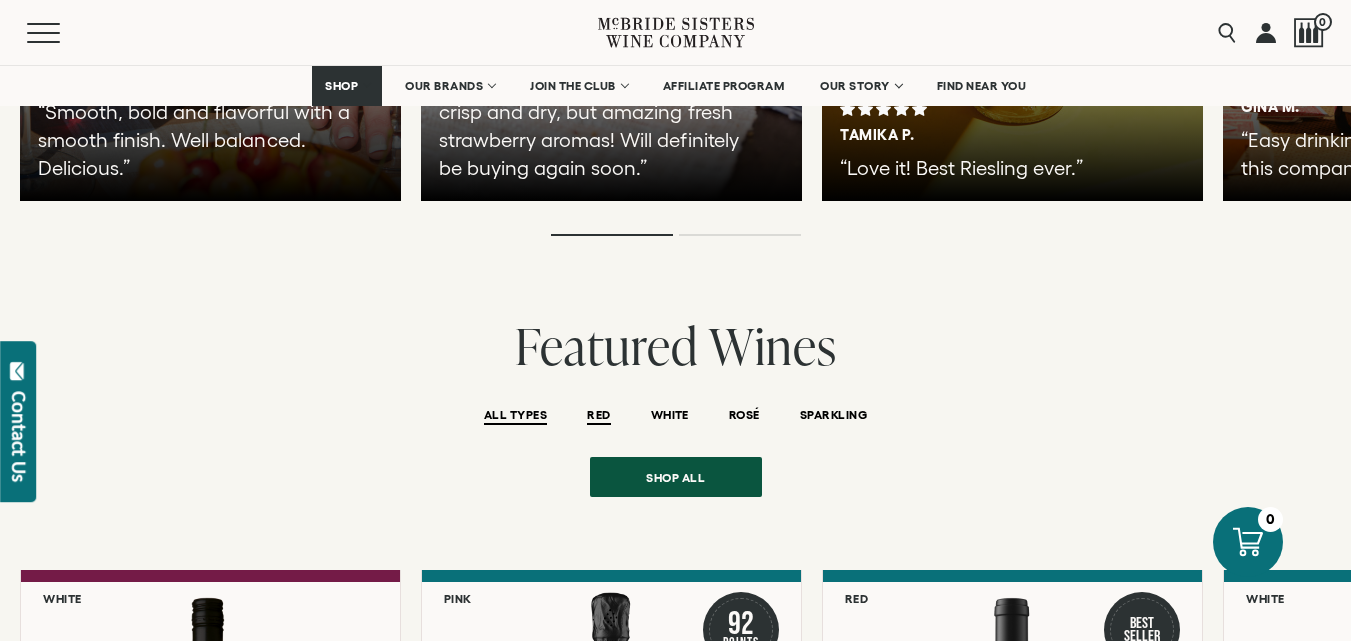 click on "RED" at bounding box center (598, 416) 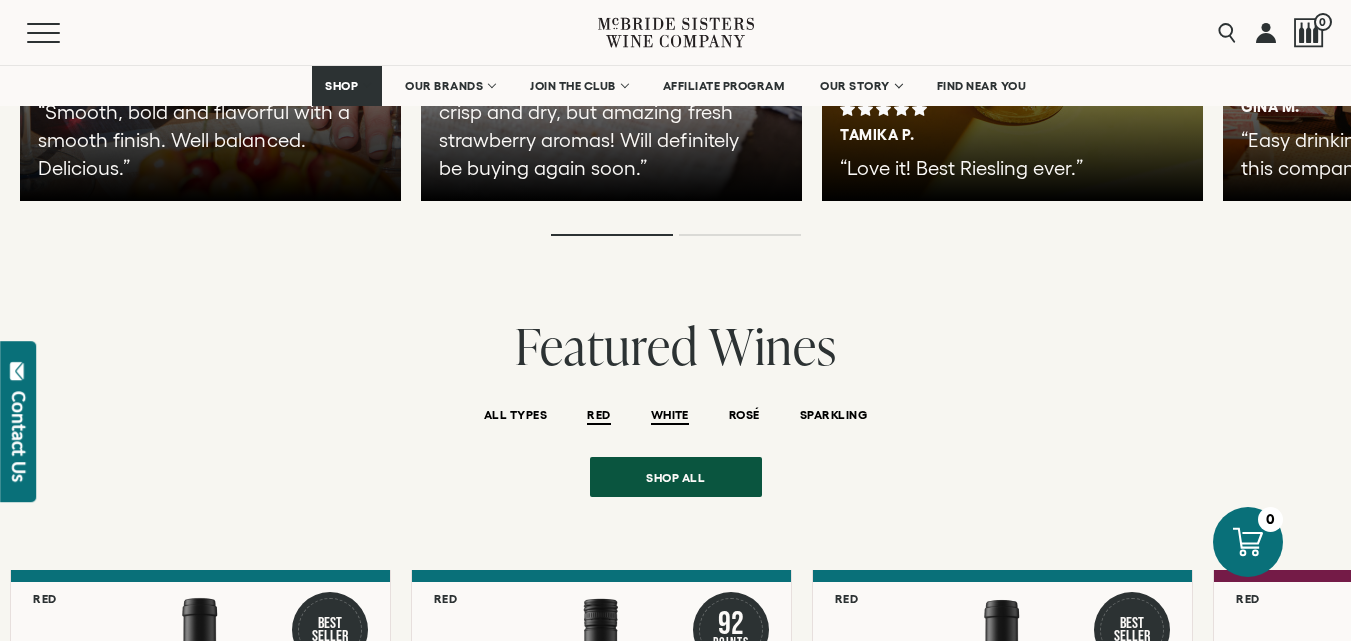 click on "WHITE" at bounding box center (670, 416) 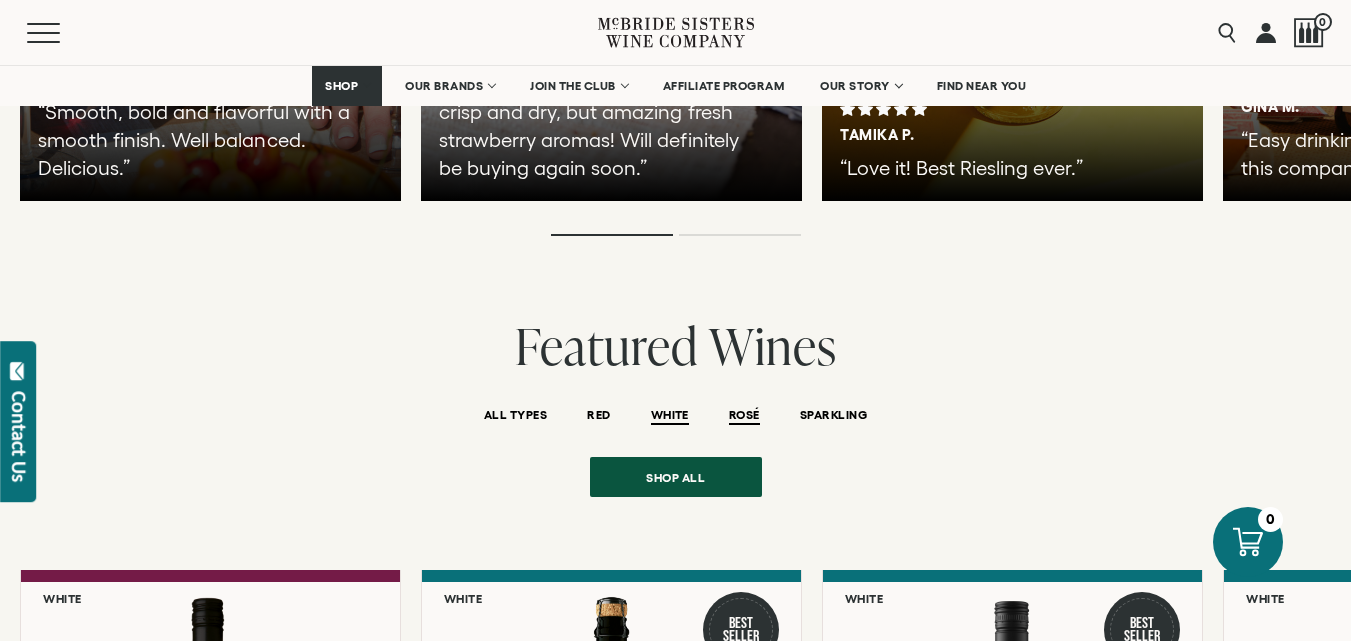 click on "ROSÉ" at bounding box center [744, 416] 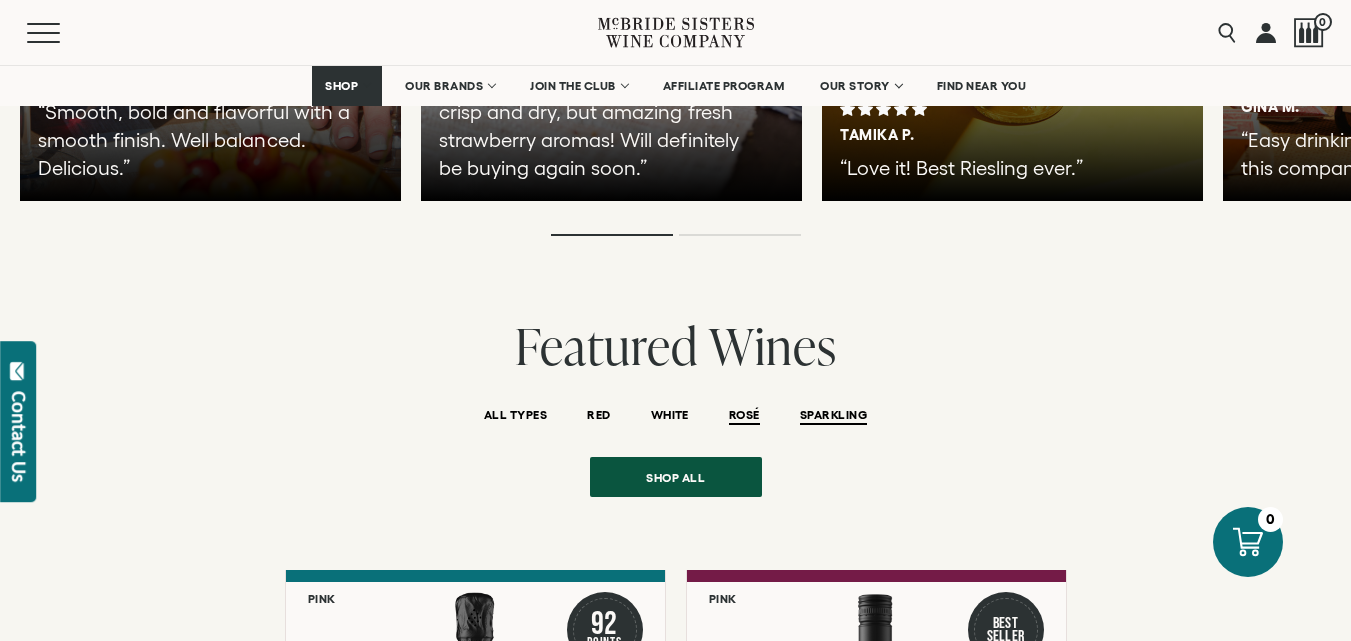 click on "SPARKLING" at bounding box center (833, 416) 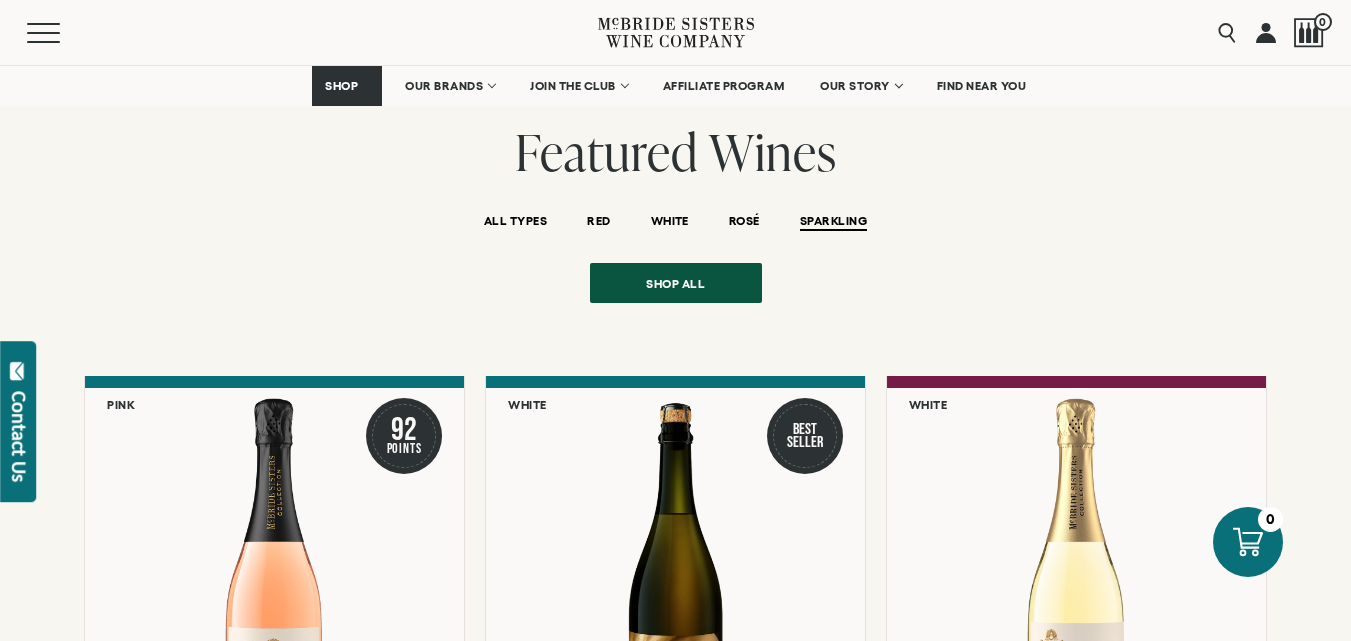 scroll, scrollTop: 4058, scrollLeft: 0, axis: vertical 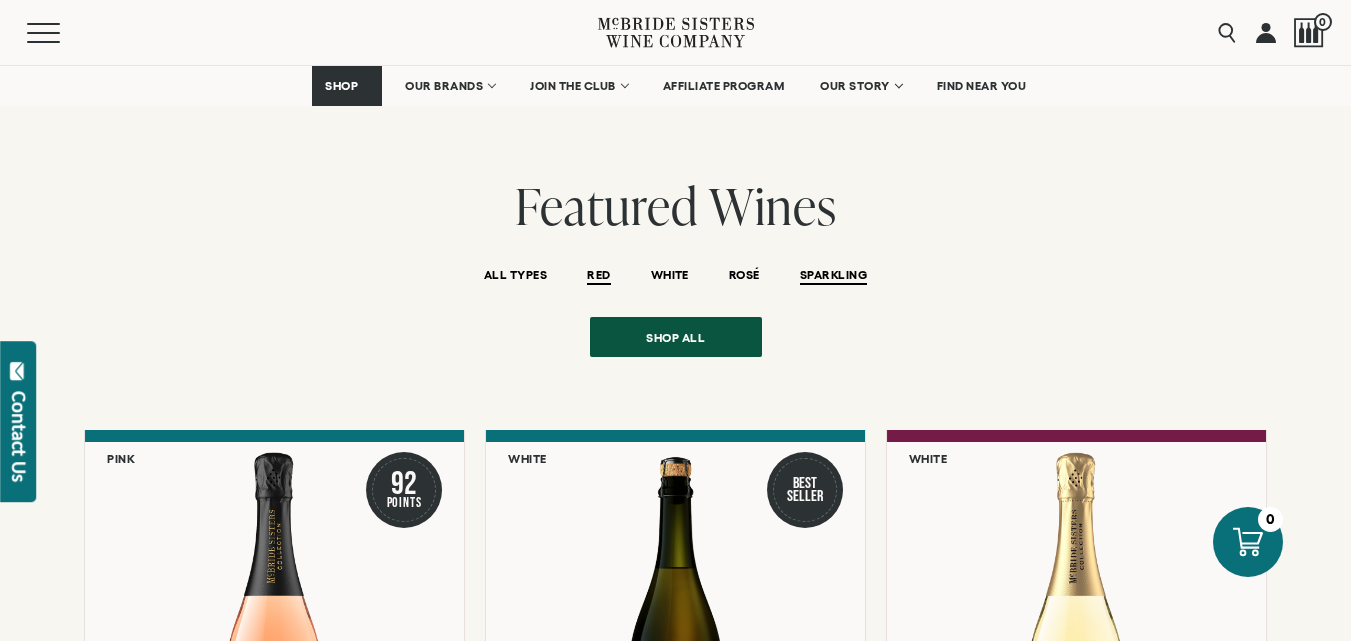 click on "RED" at bounding box center (598, 276) 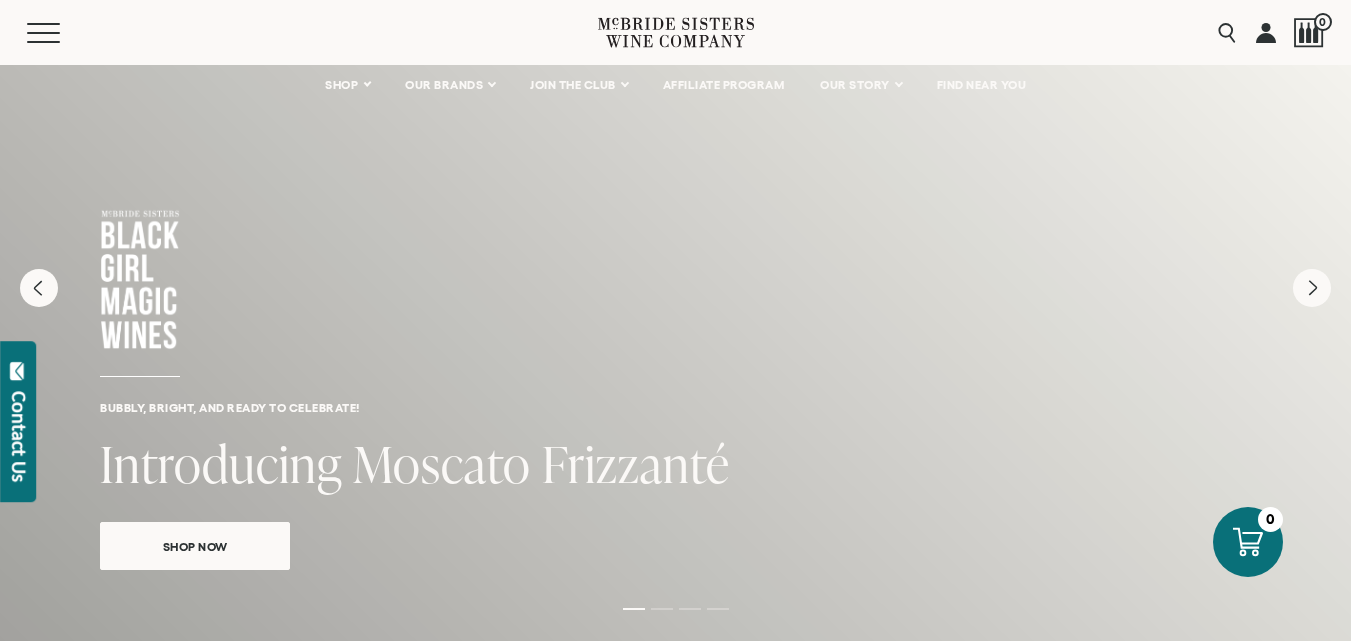 scroll, scrollTop: 0, scrollLeft: 0, axis: both 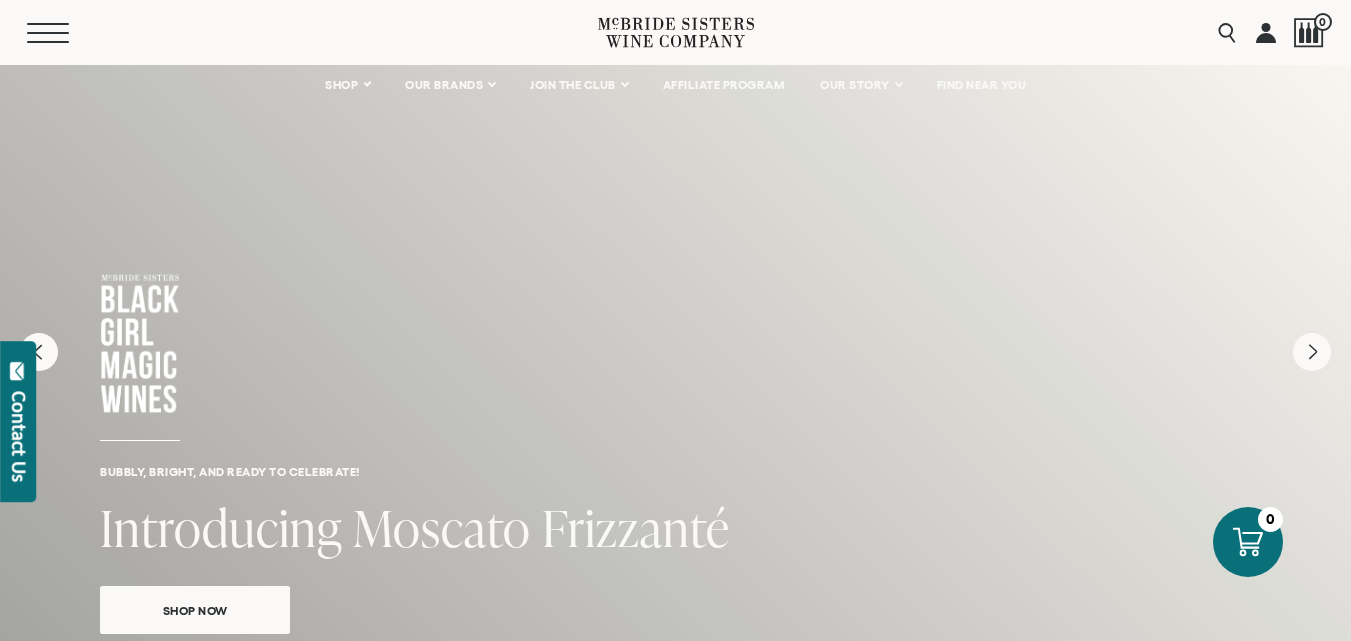 click on "Menu" at bounding box center [63, 33] 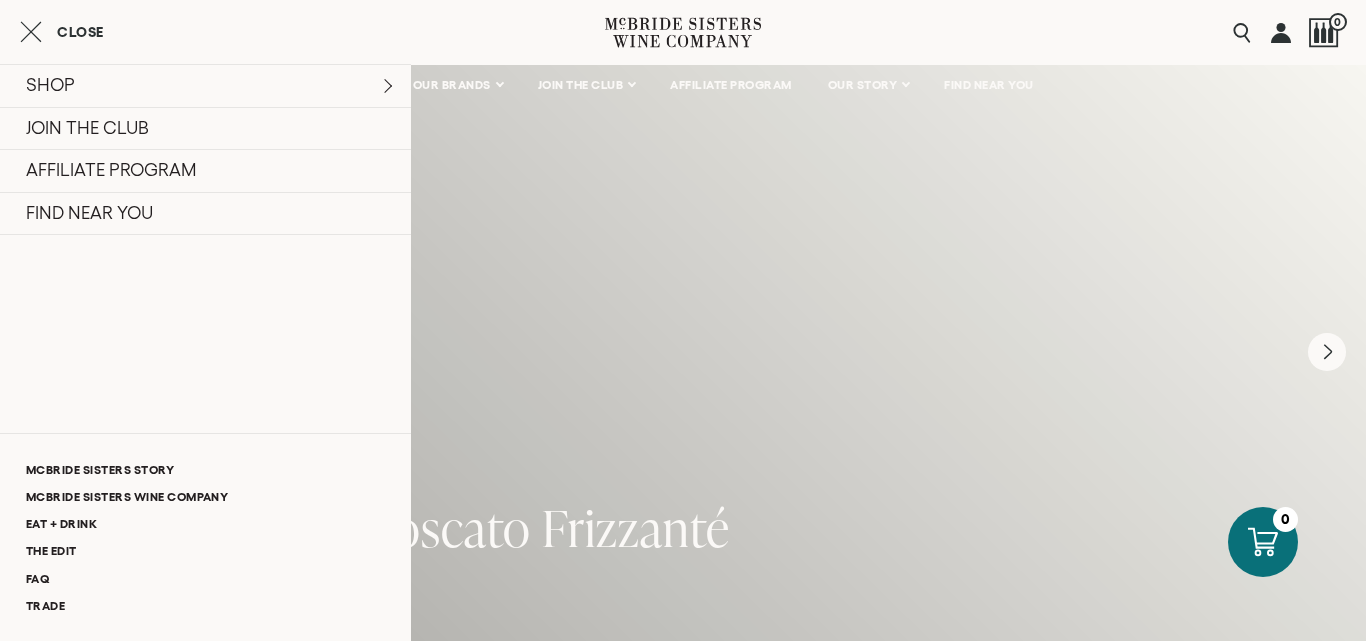 click on "Close" at bounding box center (62, 32) 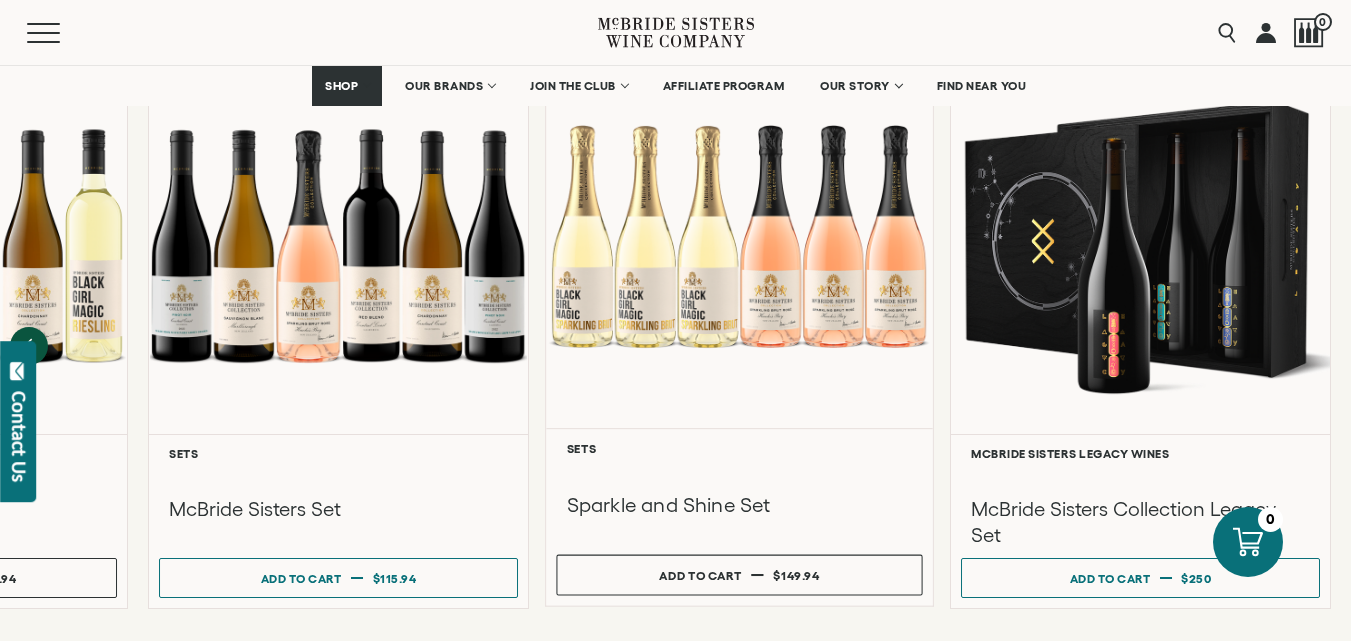 scroll, scrollTop: 1810, scrollLeft: 0, axis: vertical 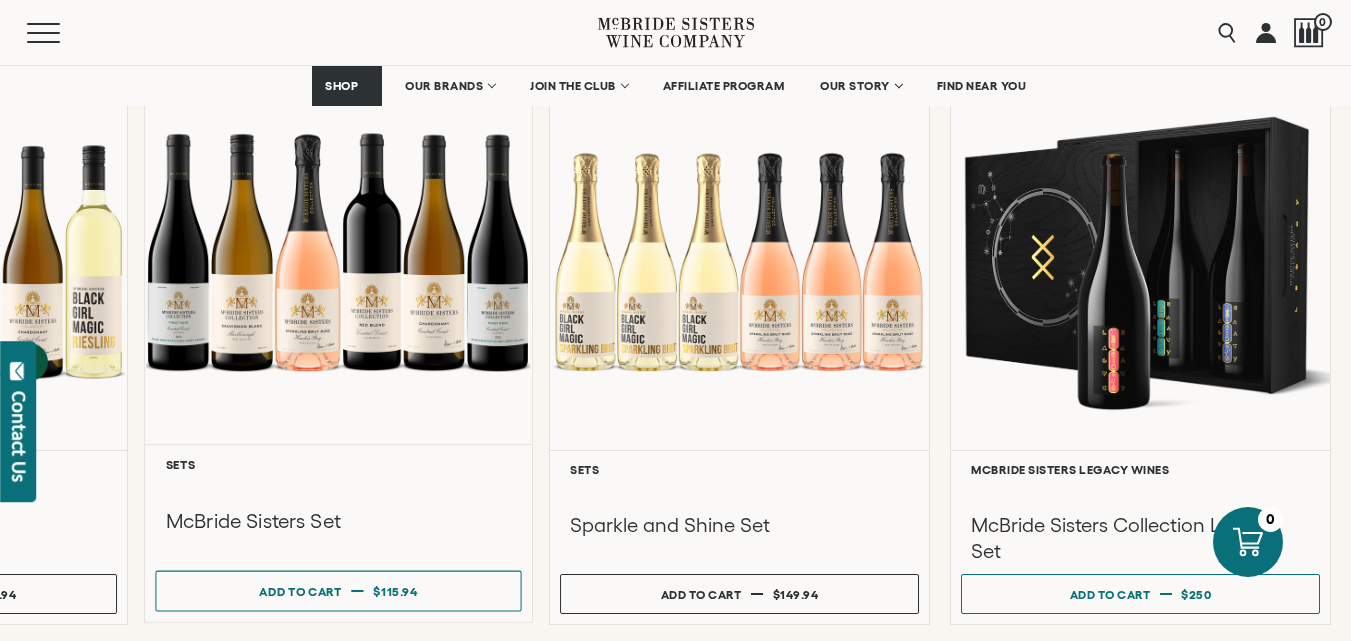 click at bounding box center (338, 252) 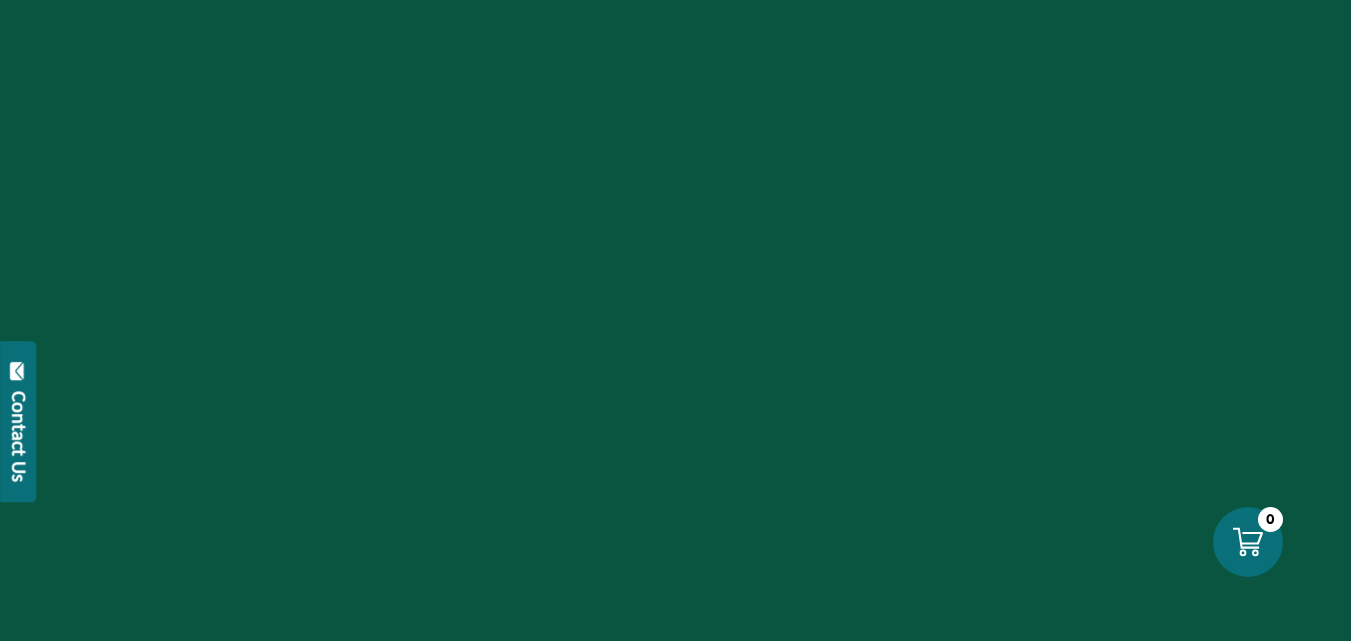scroll, scrollTop: 0, scrollLeft: 0, axis: both 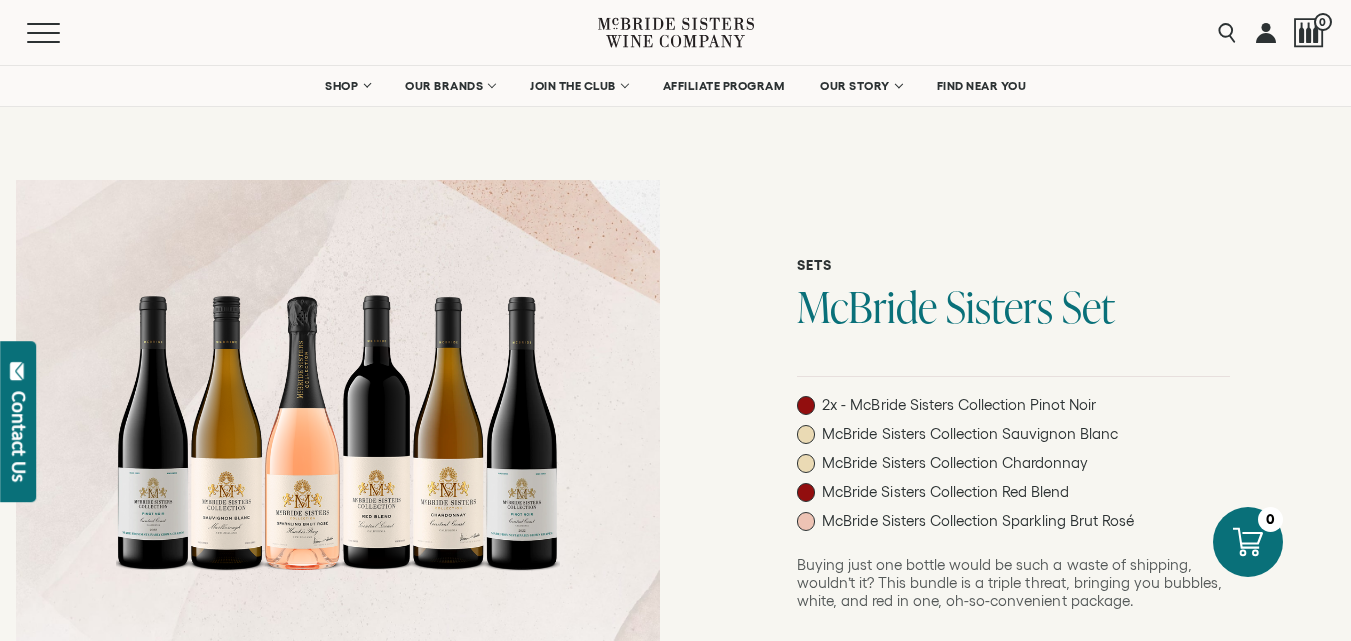 click at bounding box center [806, 405] 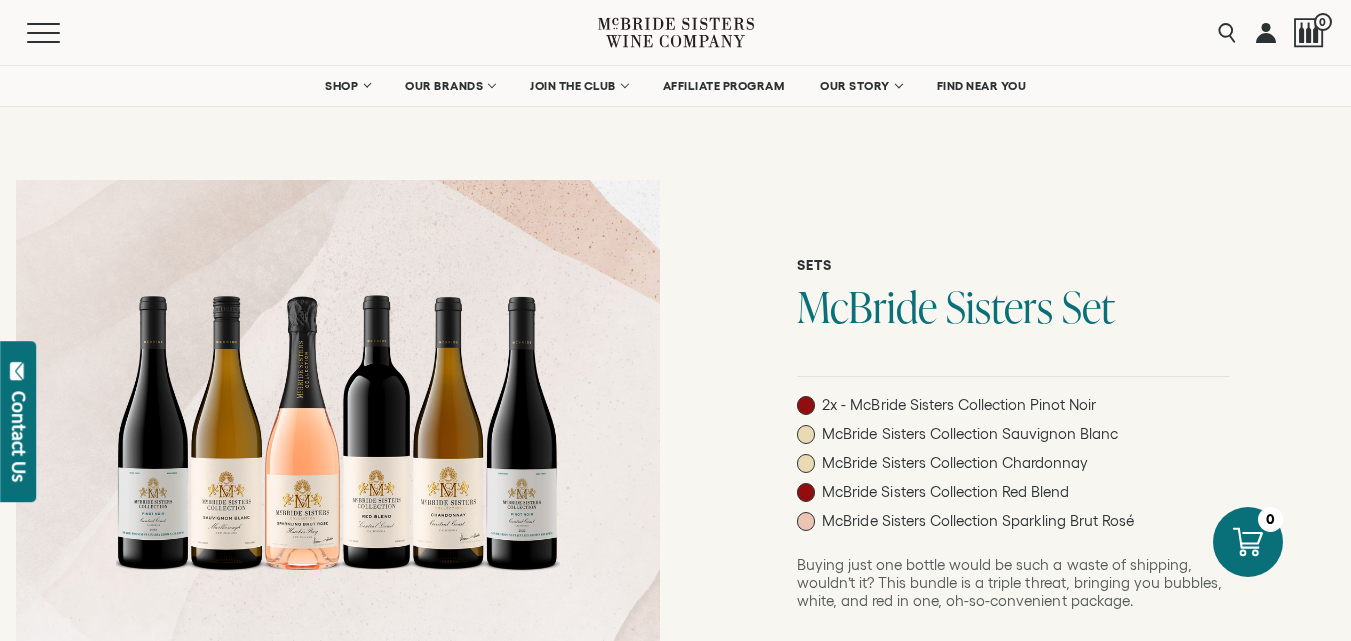 click at bounding box center [806, 434] 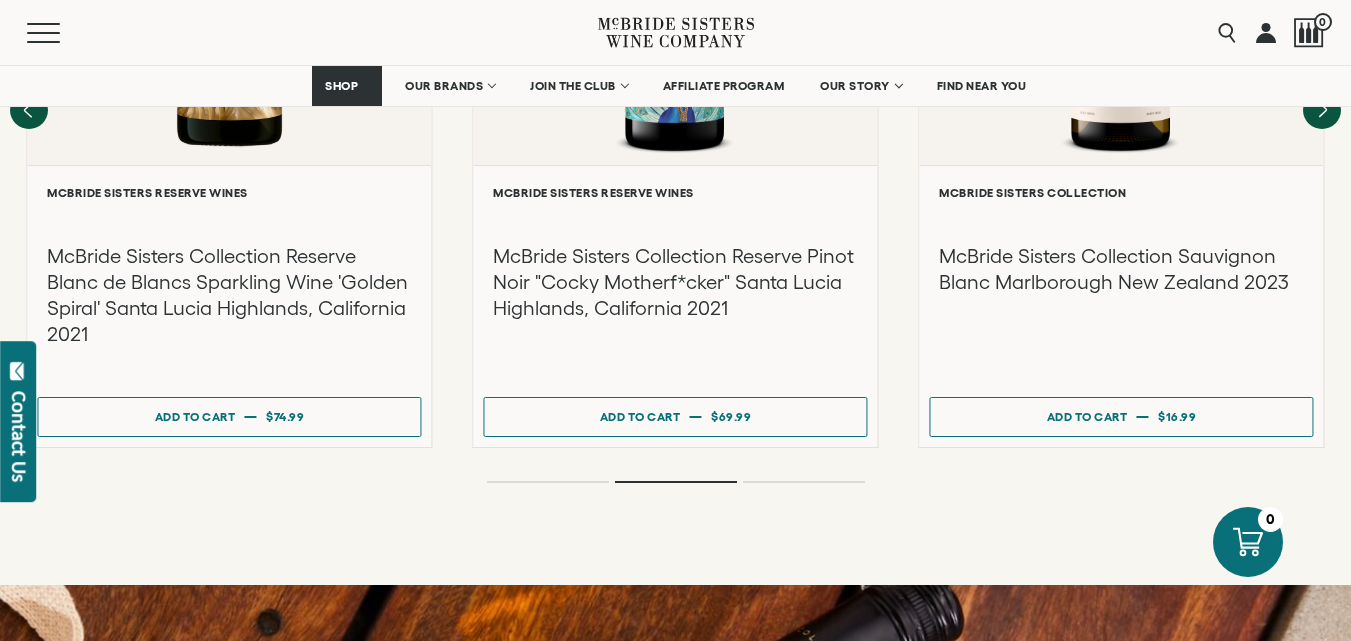 scroll, scrollTop: 2110, scrollLeft: 0, axis: vertical 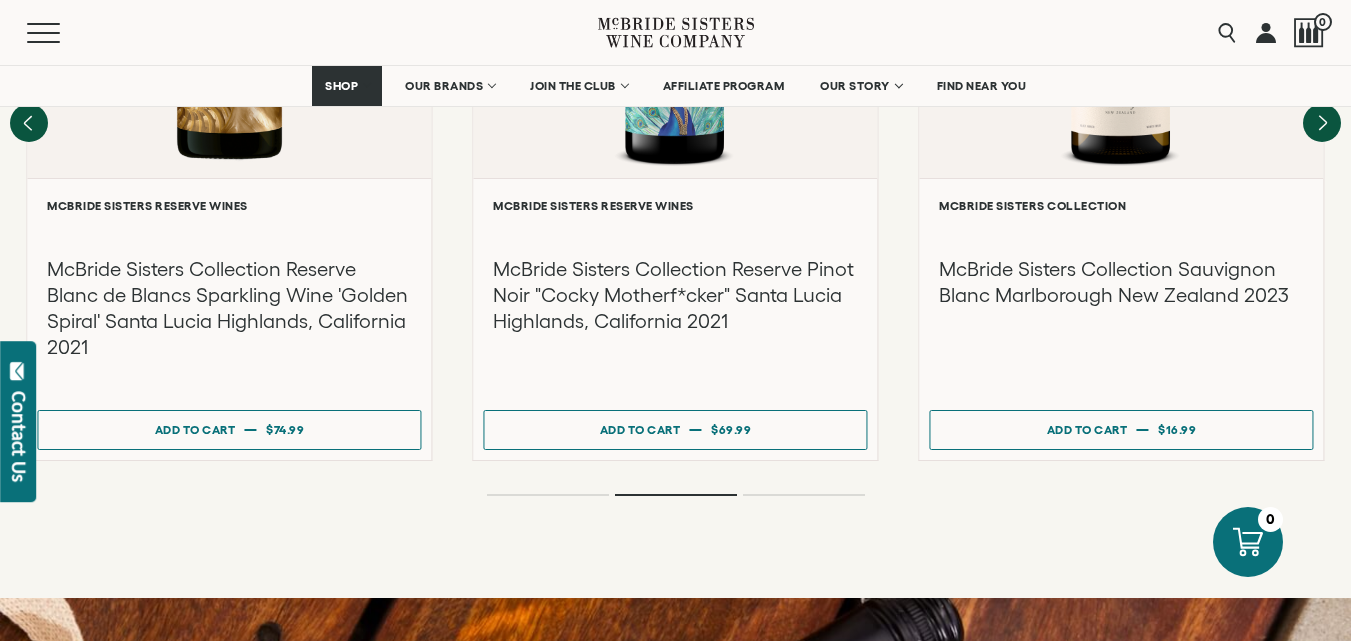 click on "Recommendations
More   You   Might   Like" at bounding box center (675, 30) 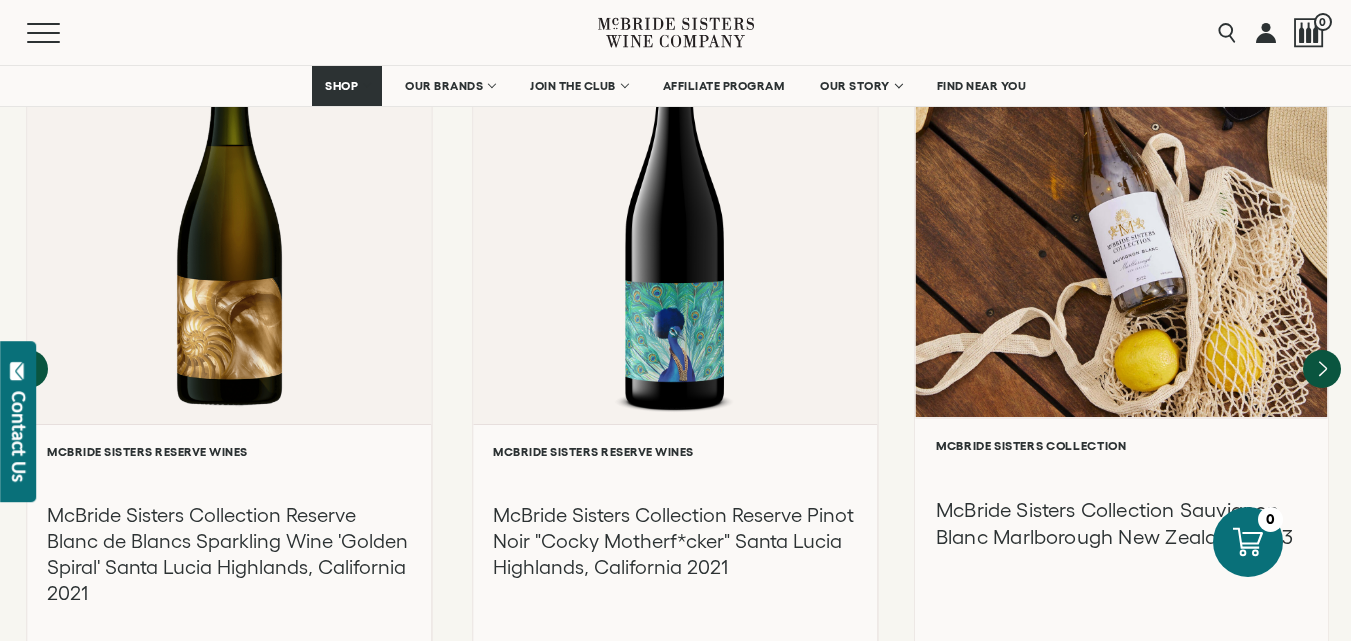 scroll, scrollTop: 1845, scrollLeft: 0, axis: vertical 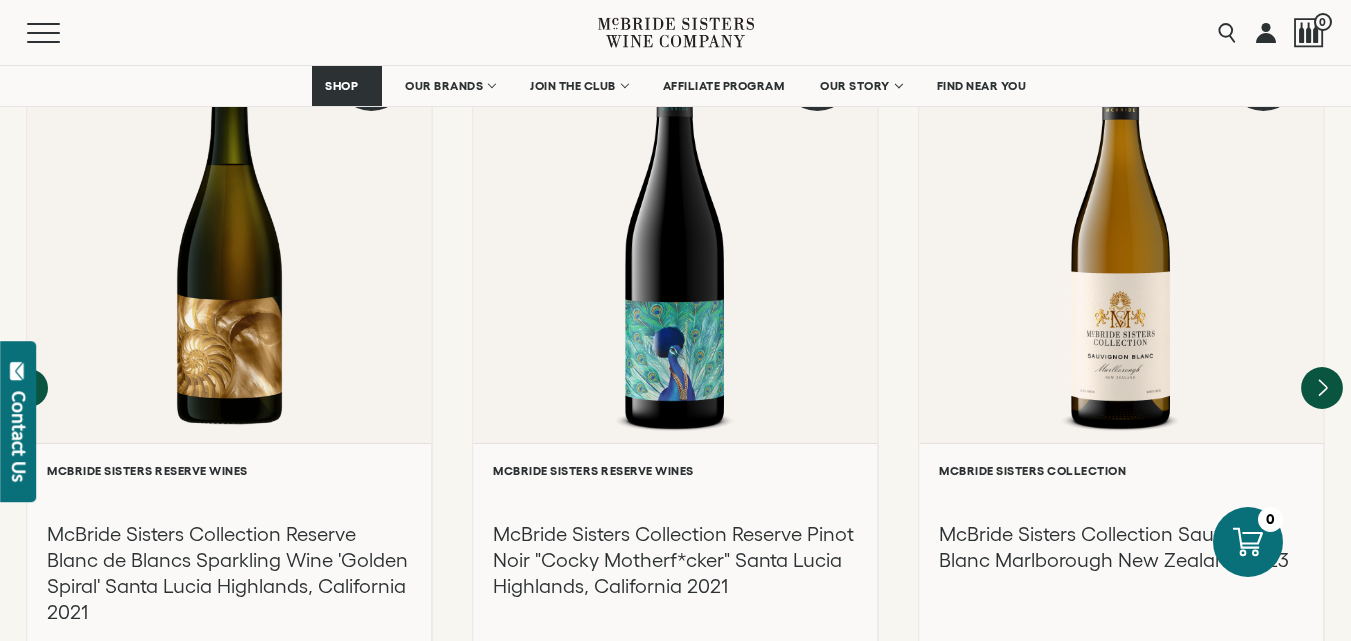click 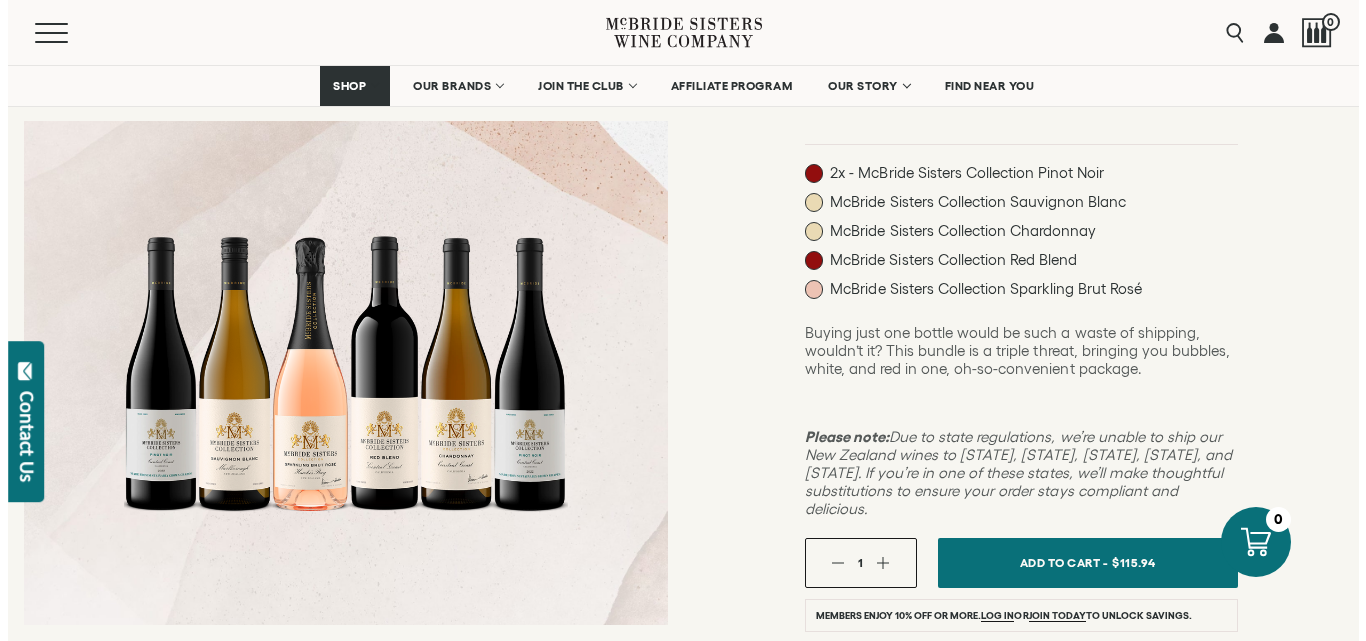 scroll, scrollTop: 0, scrollLeft: 0, axis: both 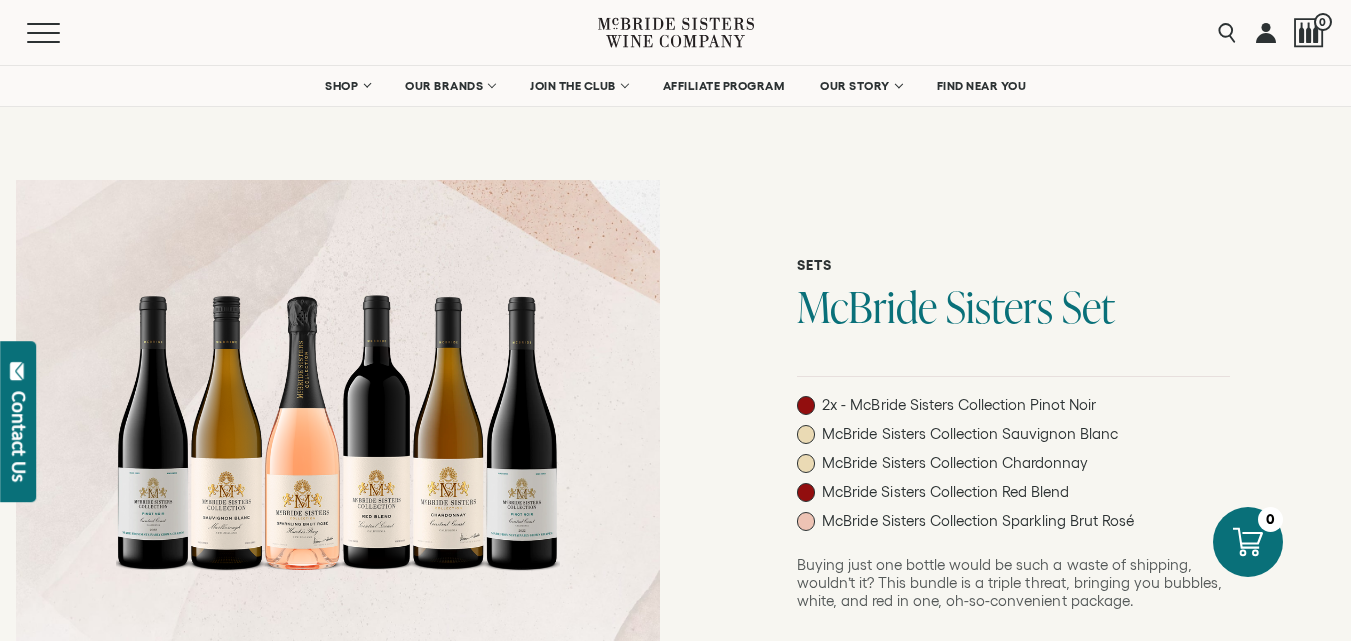 click on "Menu" at bounding box center [312, 32] 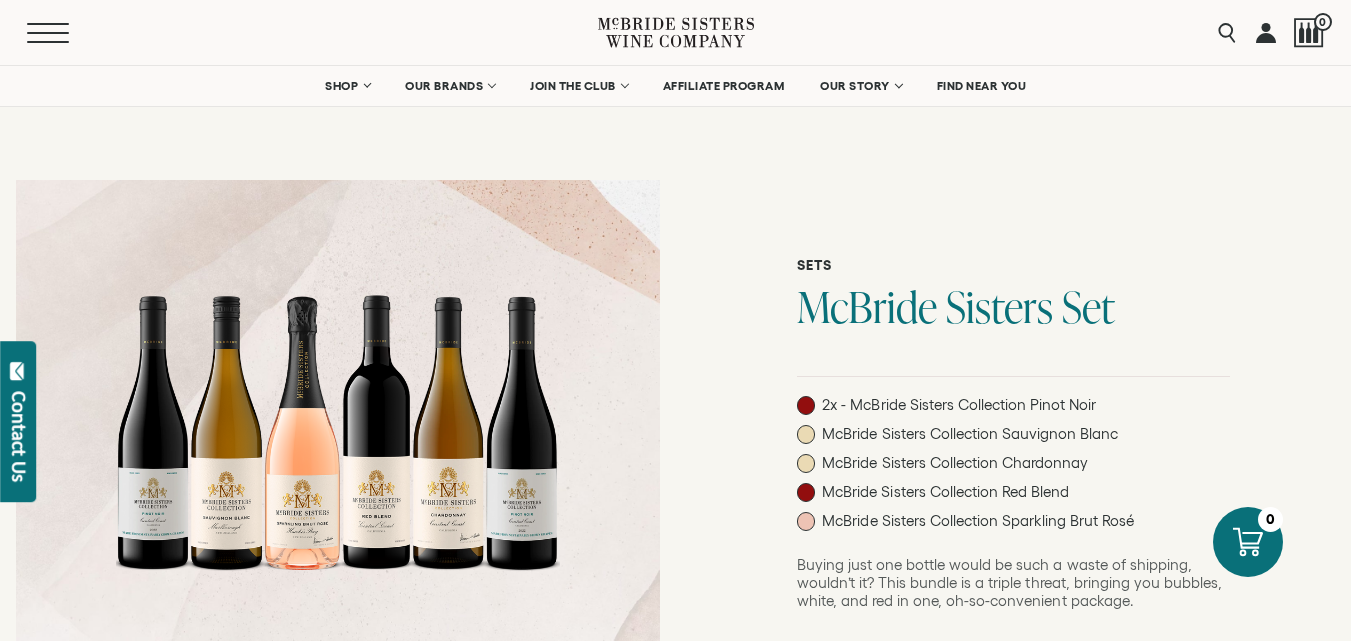 click on "Menu" at bounding box center [63, 33] 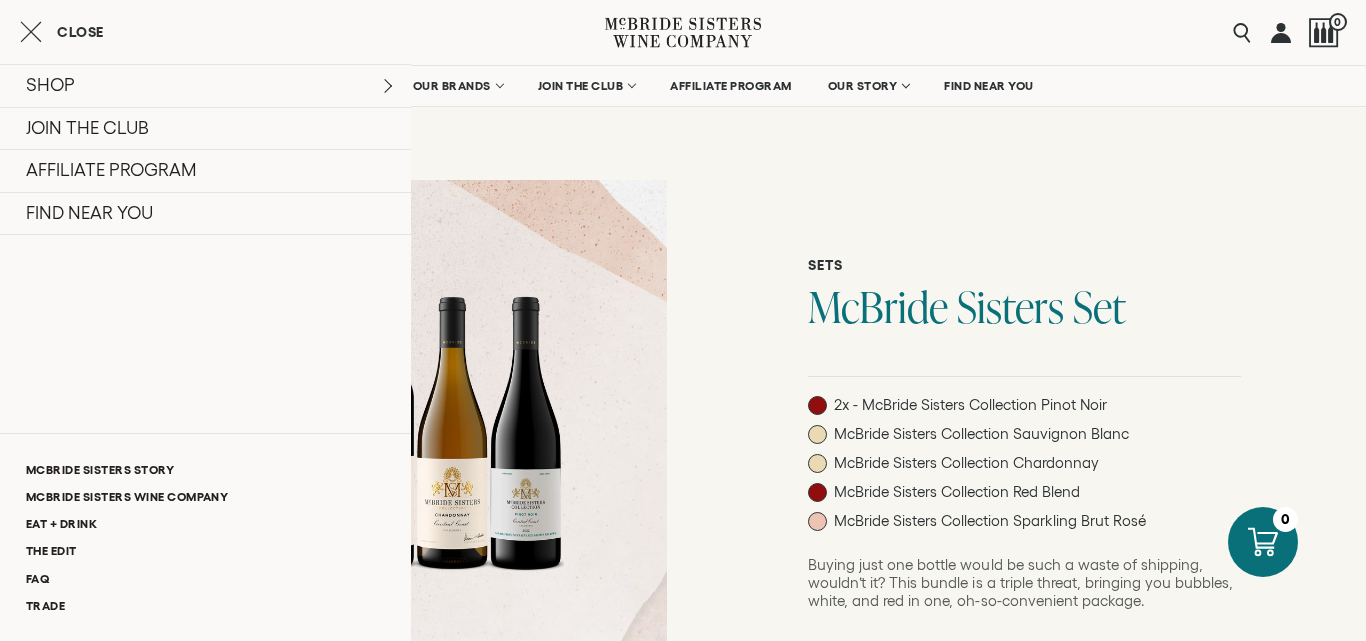 click on "Sets
McBride Sisters Set" at bounding box center (683, 548) 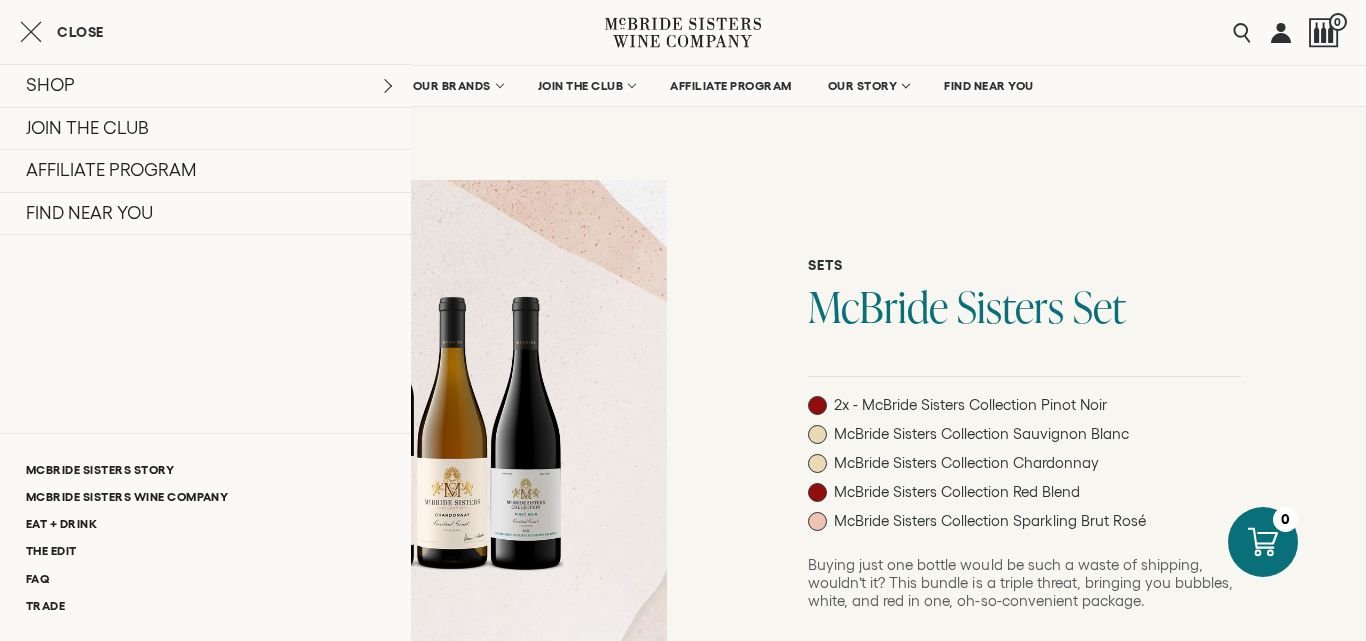 click 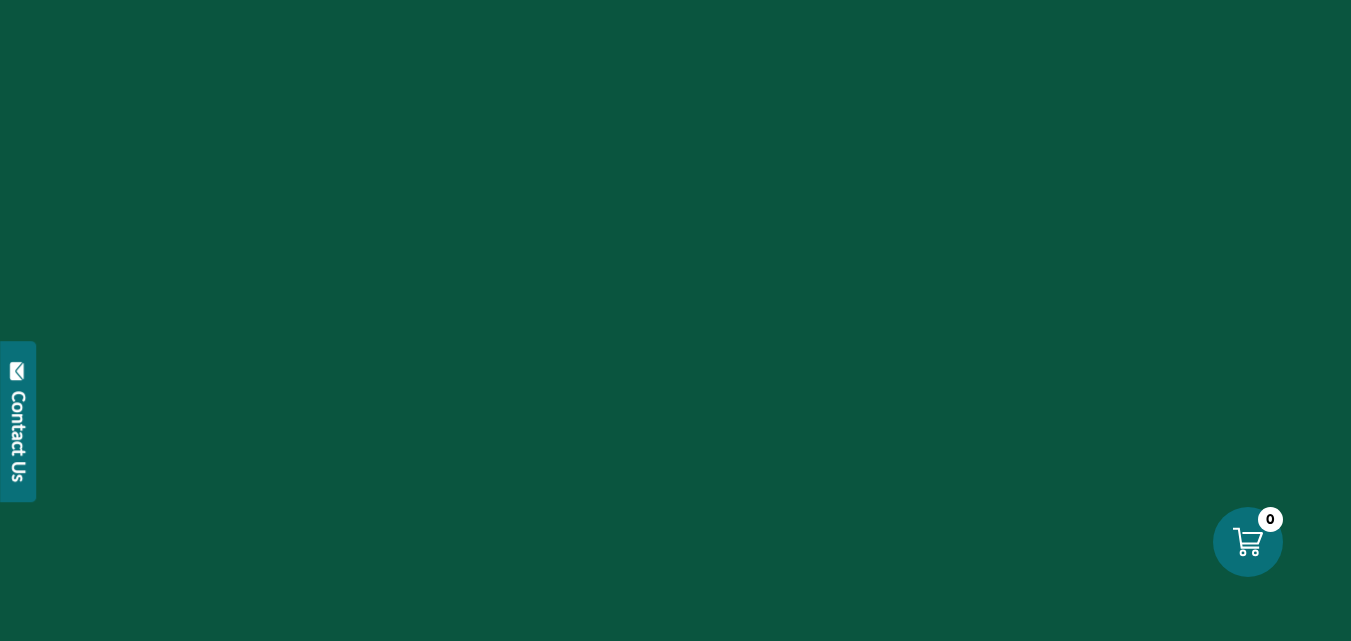scroll, scrollTop: 0, scrollLeft: 0, axis: both 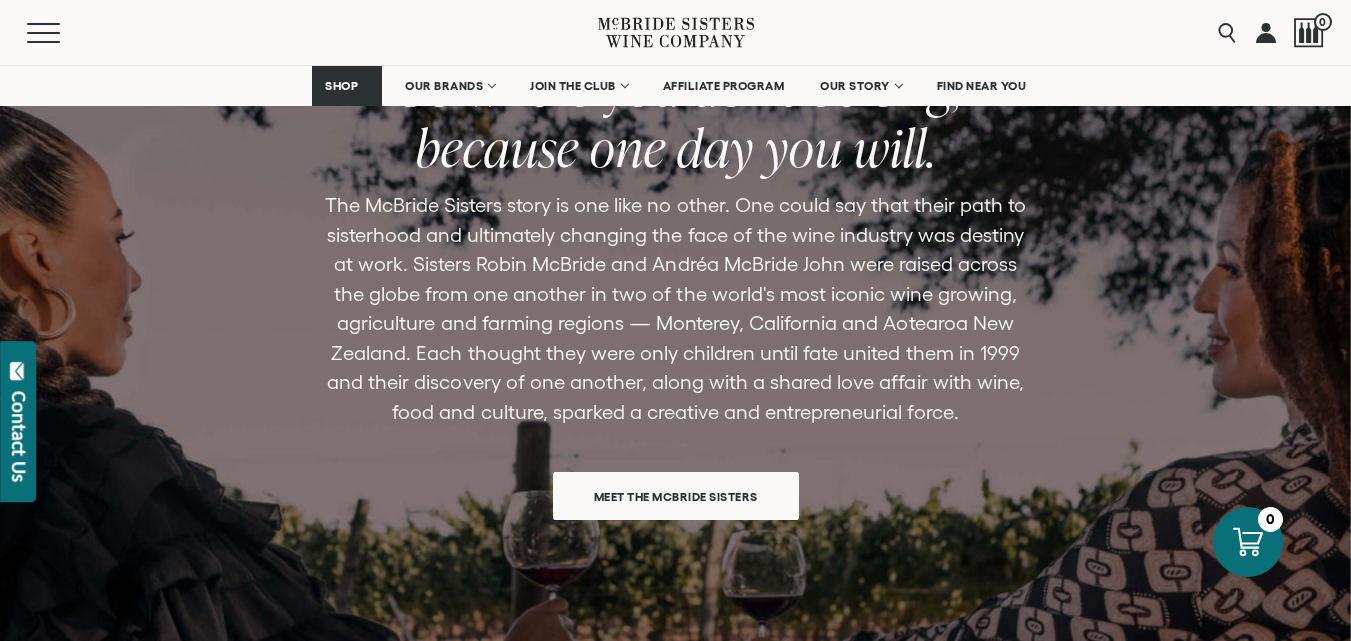 drag, startPoint x: 662, startPoint y: 473, endPoint x: 1141, endPoint y: 410, distance: 483.12524 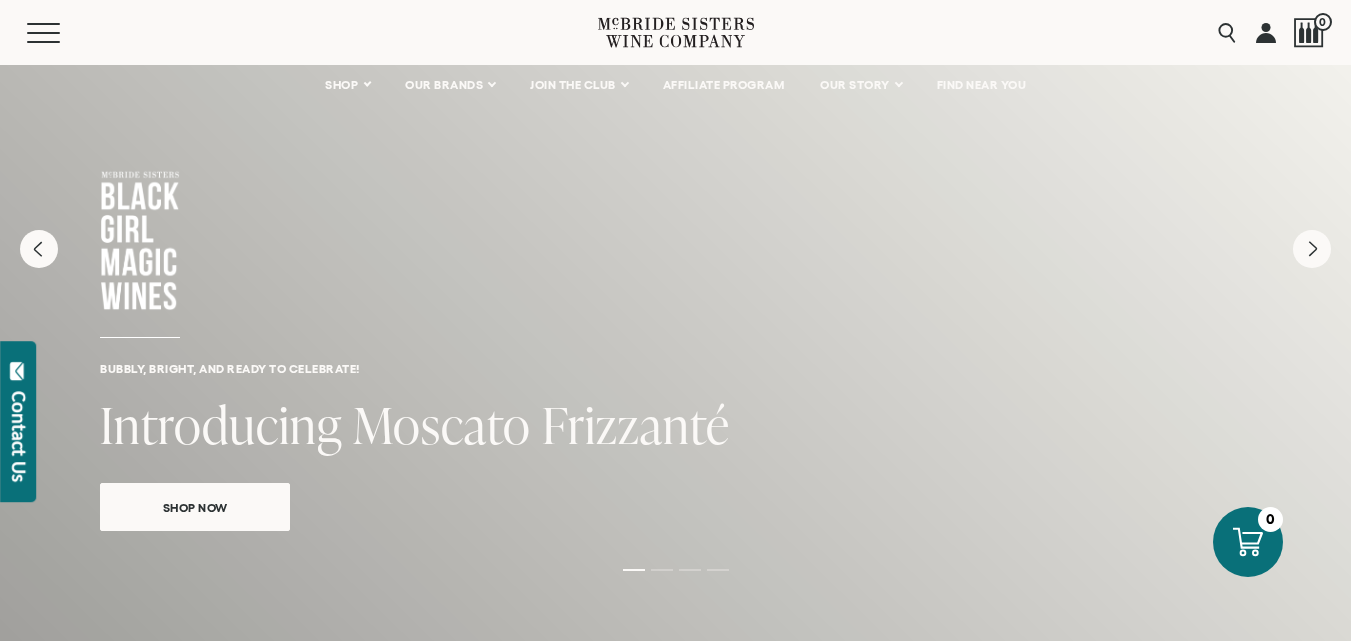 scroll, scrollTop: 118, scrollLeft: 0, axis: vertical 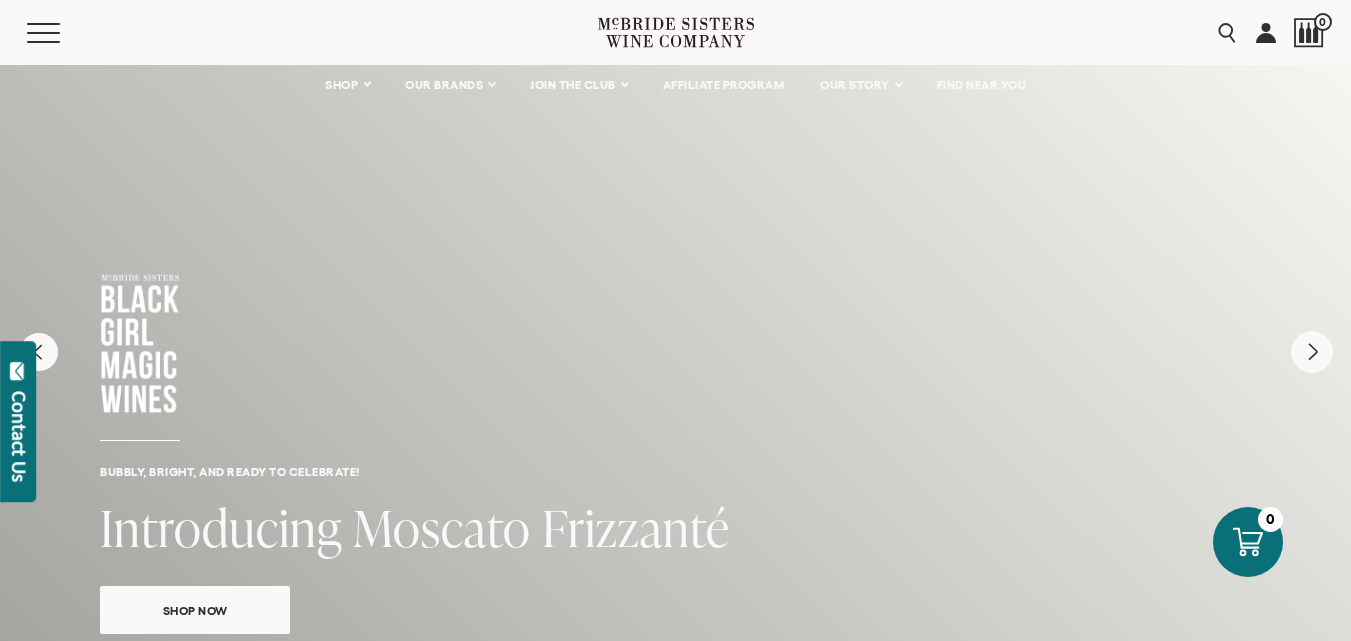 click 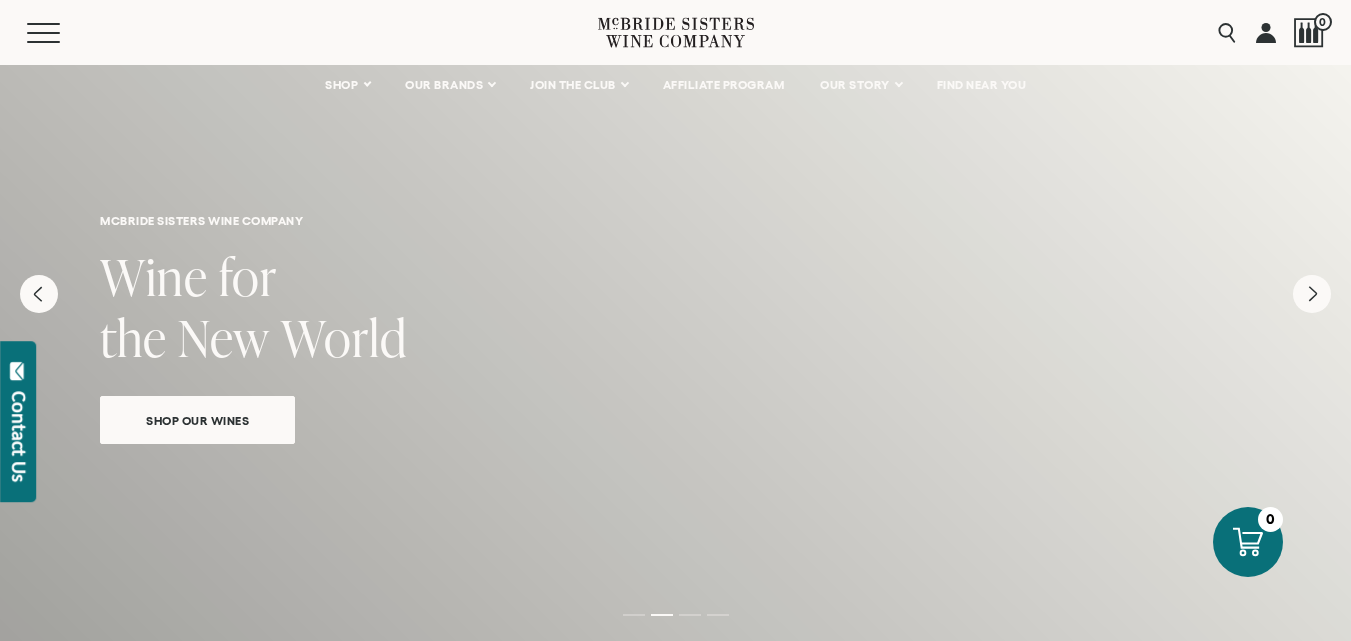 scroll, scrollTop: 0, scrollLeft: 0, axis: both 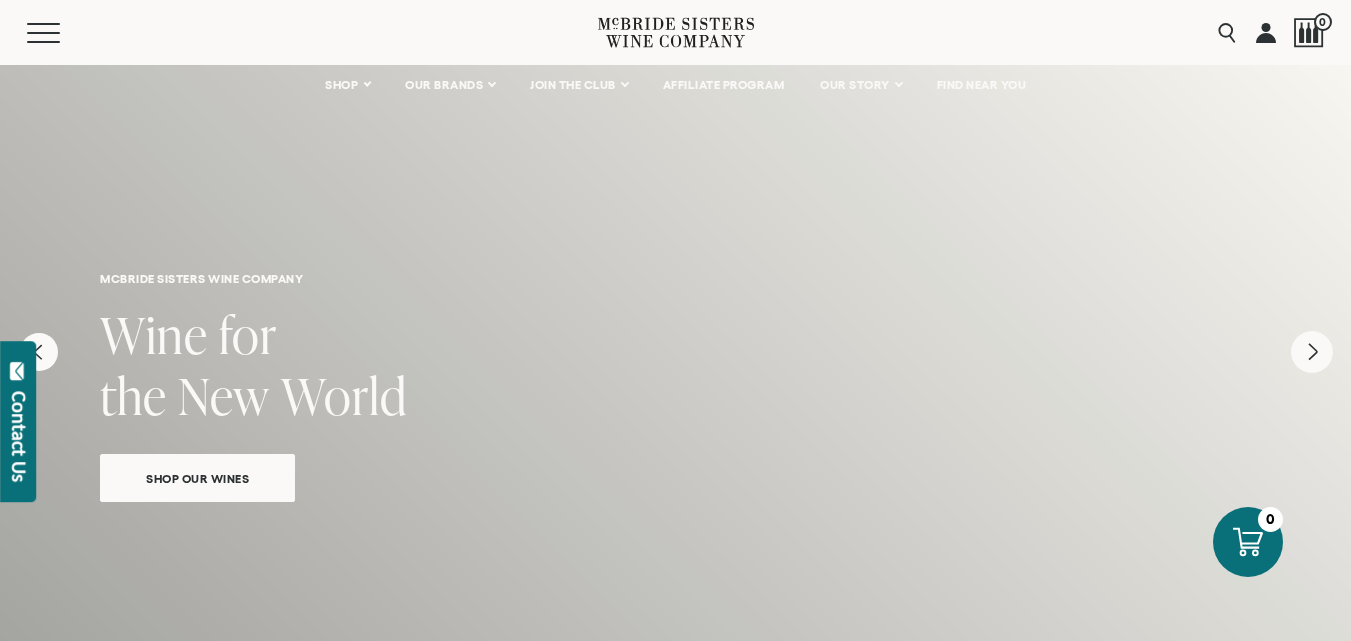 click 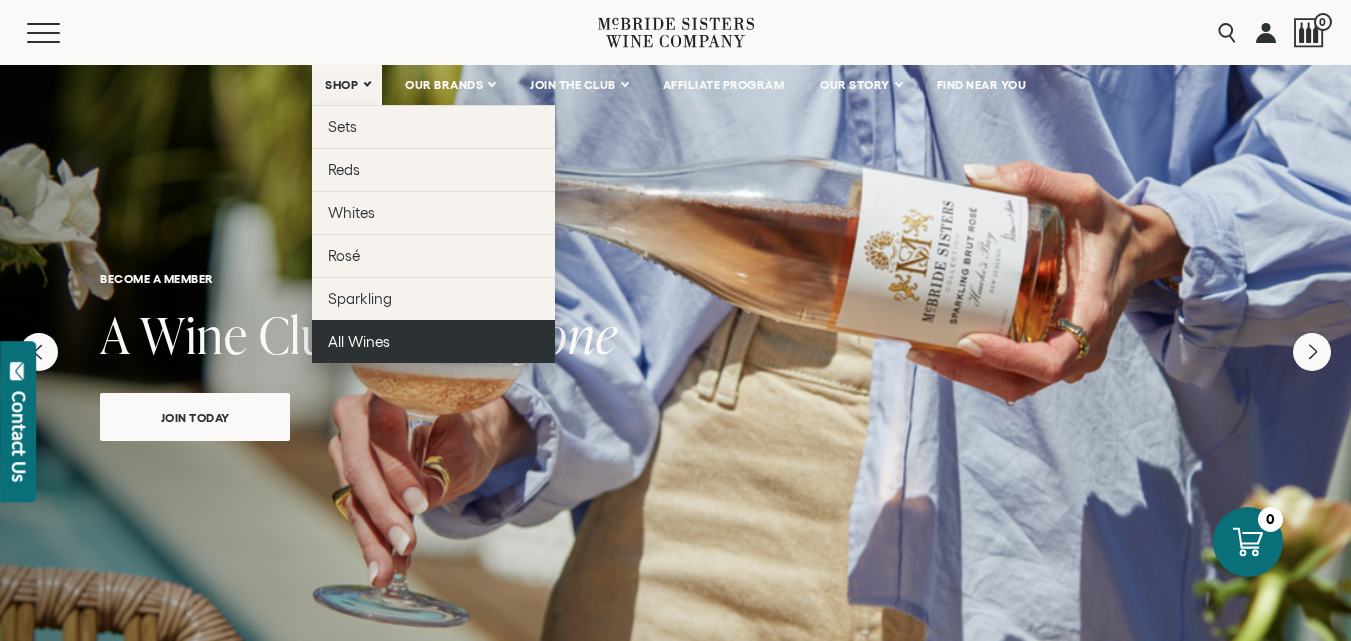 click on "All Wines" at bounding box center [359, 341] 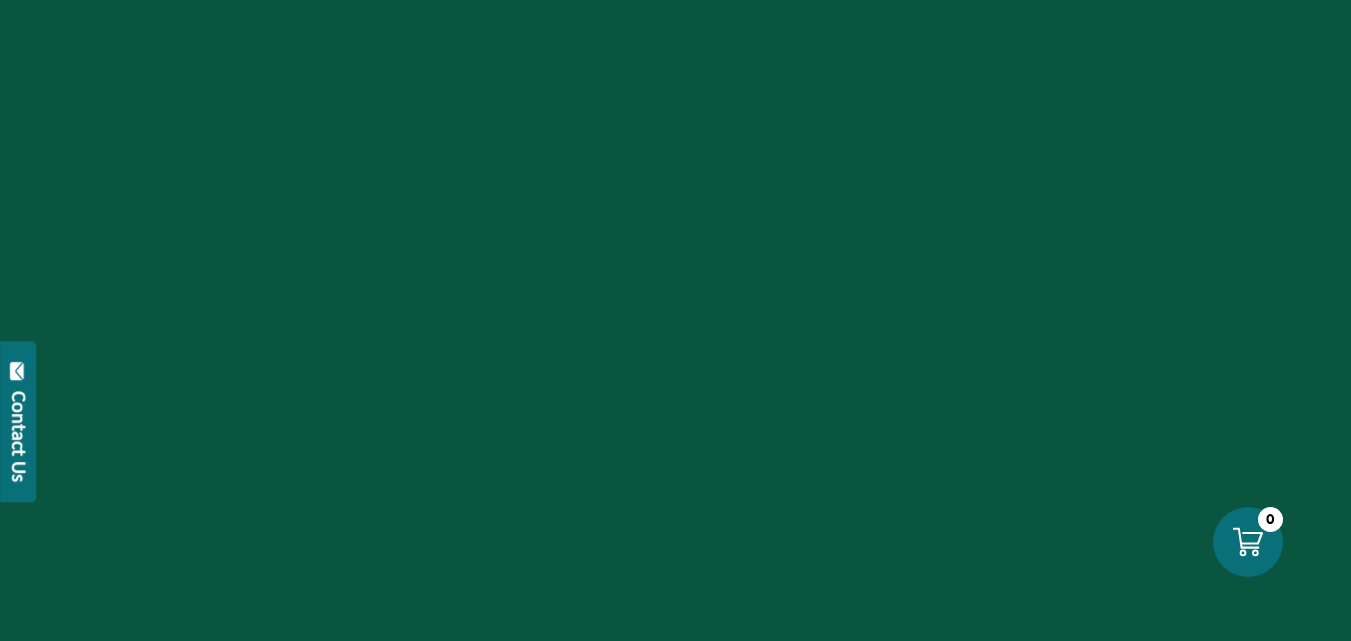 scroll, scrollTop: 0, scrollLeft: 0, axis: both 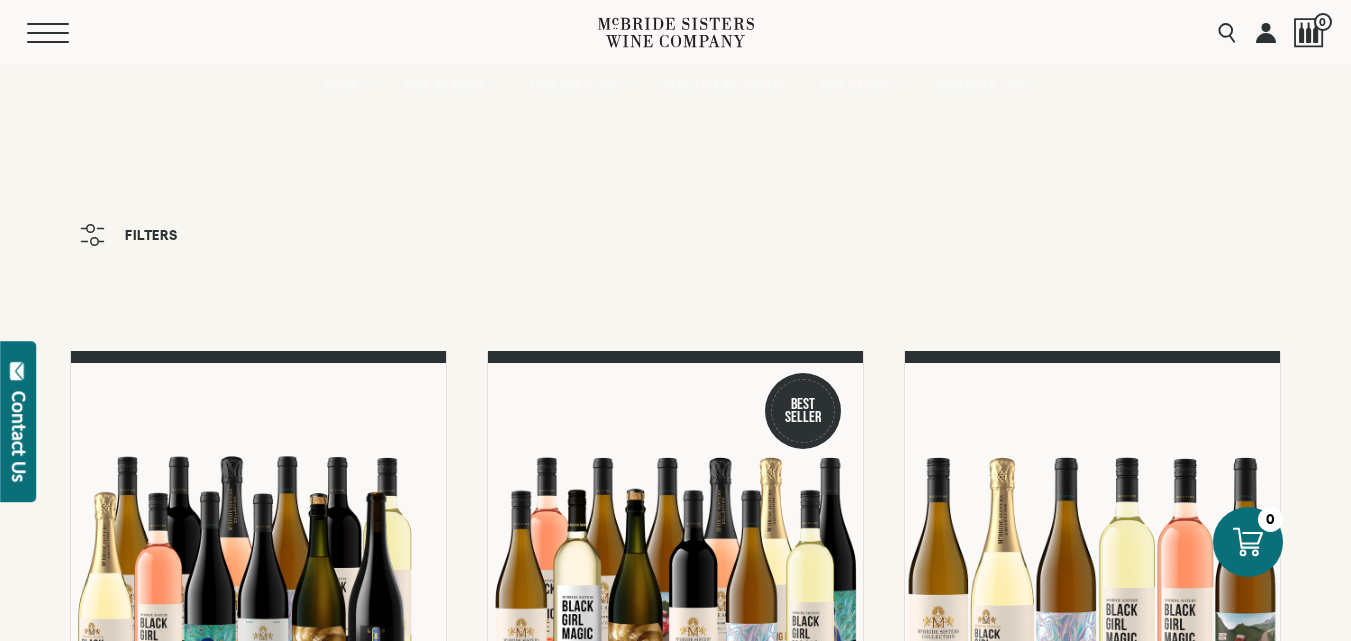 click on "Menu" at bounding box center [63, 33] 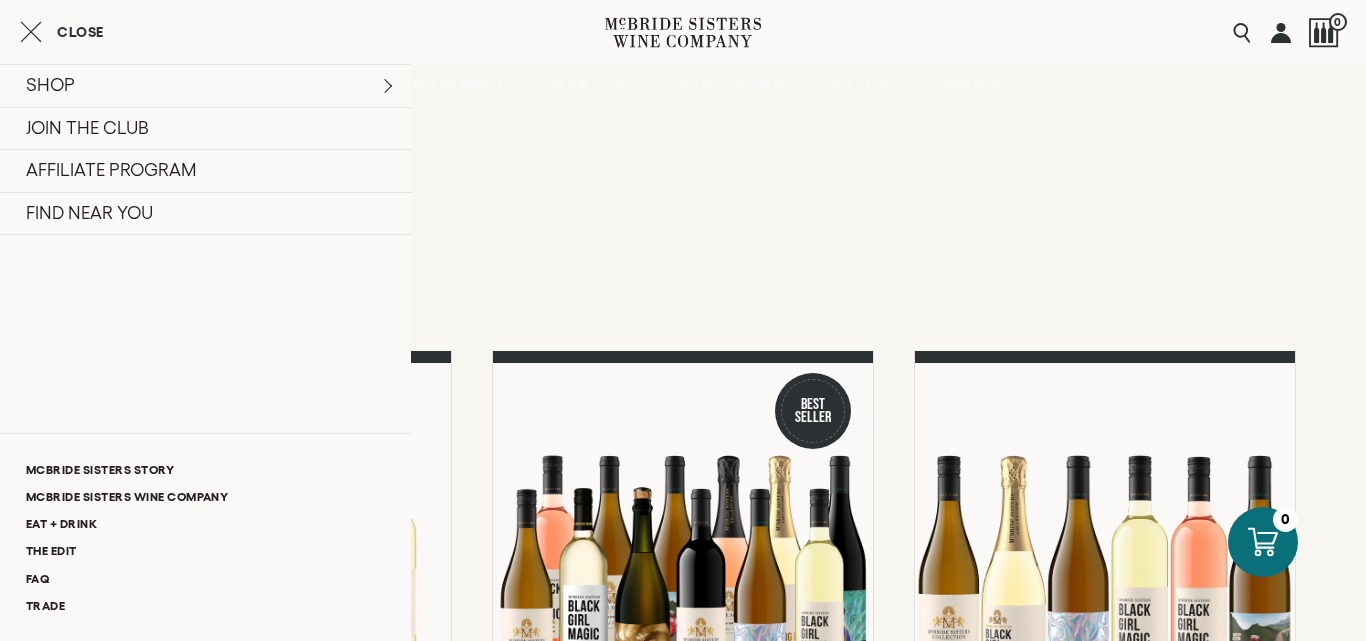 click on "Close" at bounding box center (62, 32) 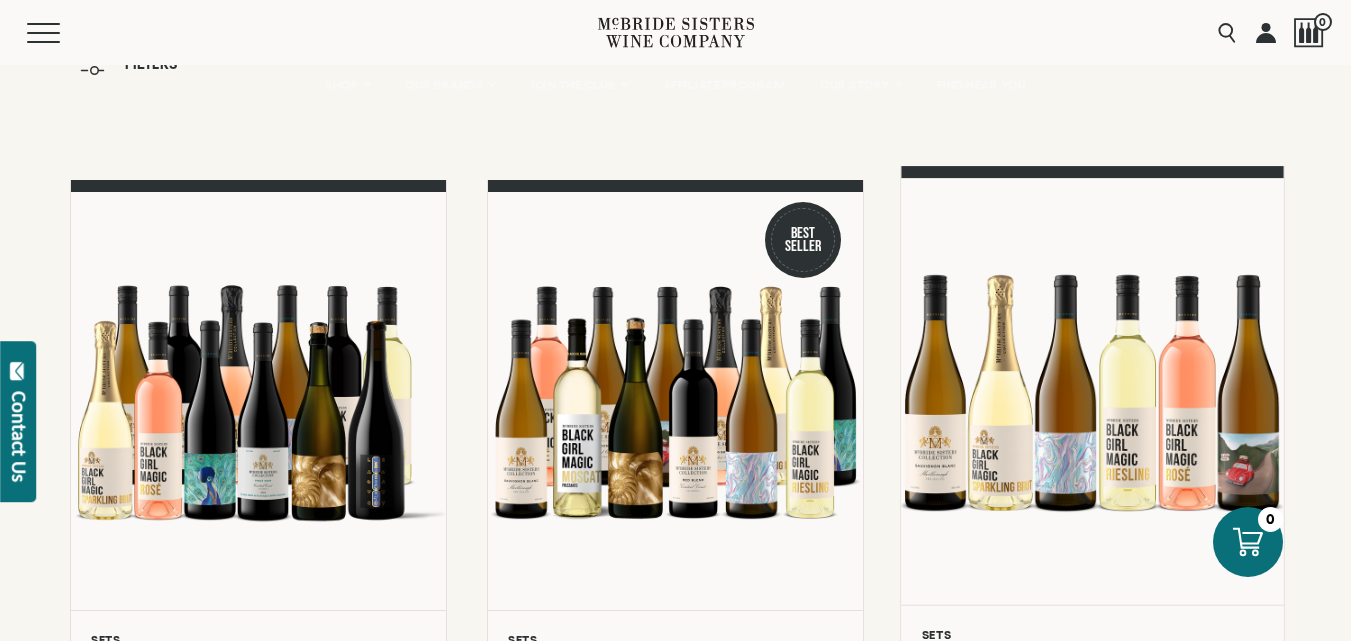 scroll, scrollTop: 0, scrollLeft: 0, axis: both 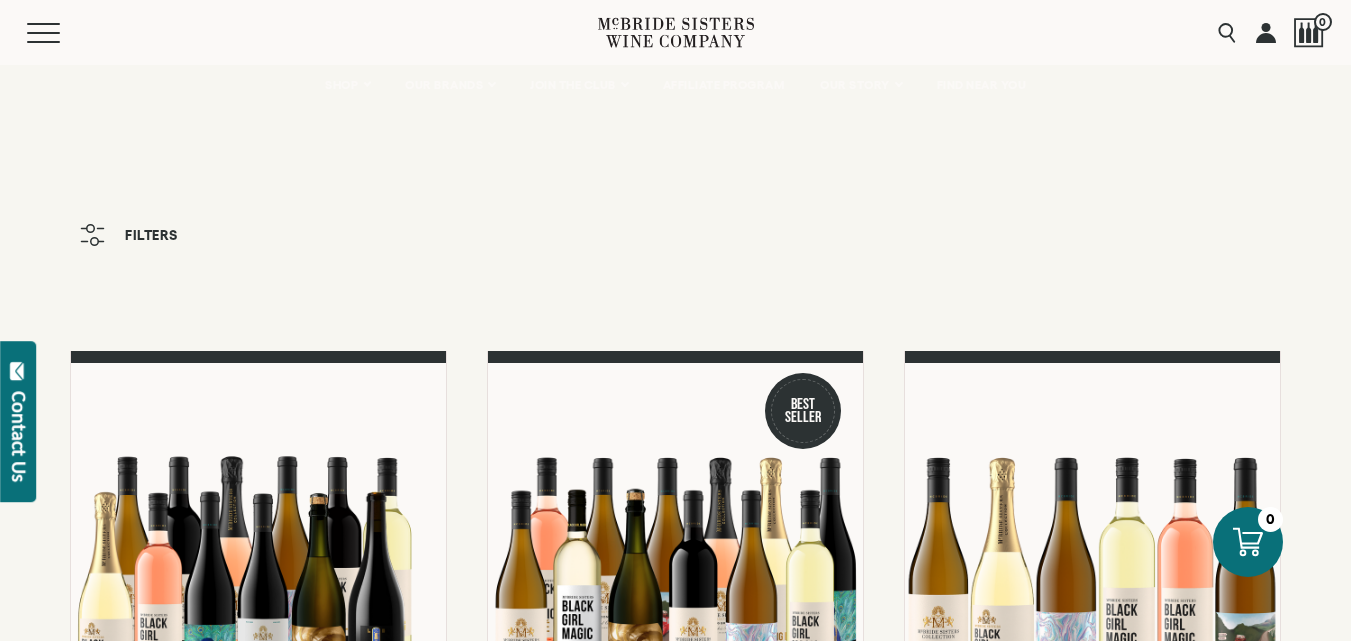 click on "Filters" at bounding box center [675, 257] 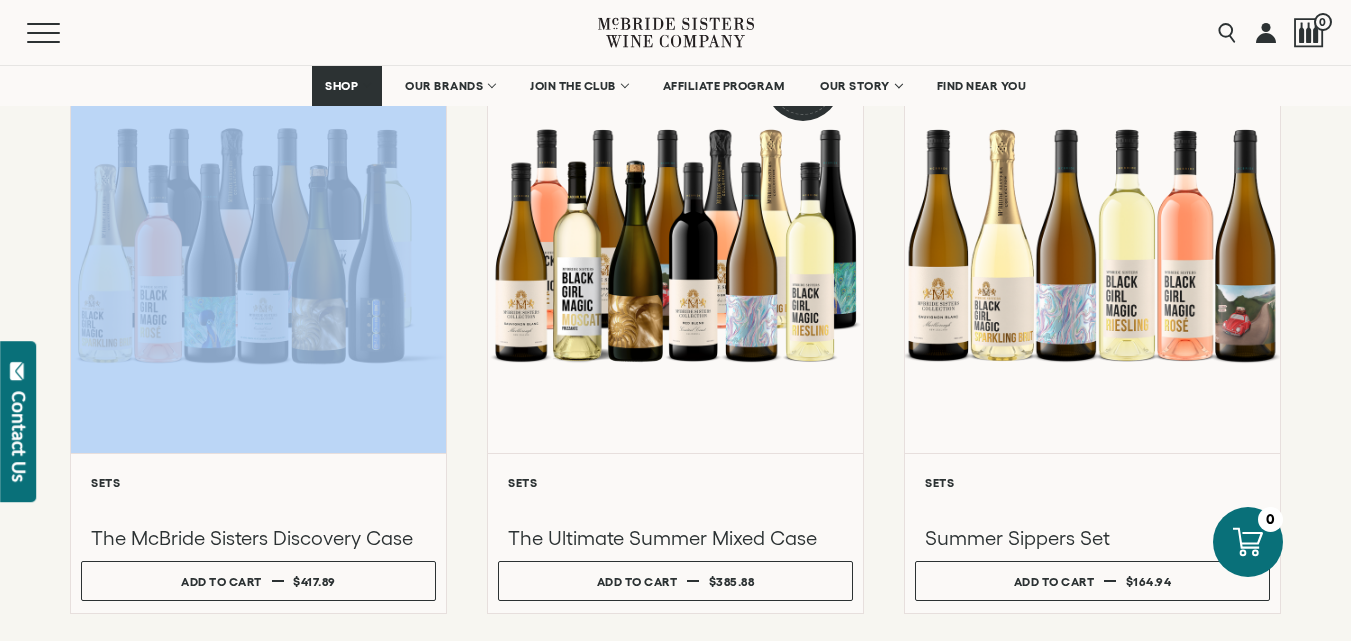 scroll, scrollTop: 333, scrollLeft: 0, axis: vertical 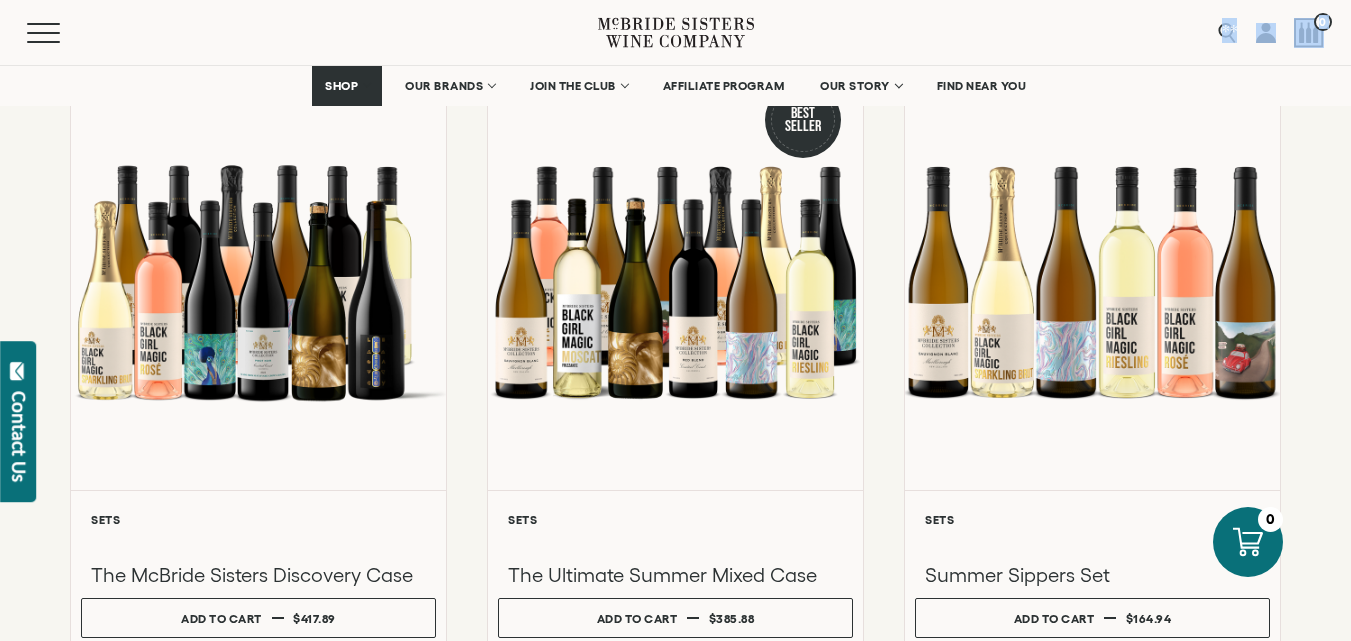 drag, startPoint x: 550, startPoint y: 295, endPoint x: 629, endPoint y: 18, distance: 288.04514 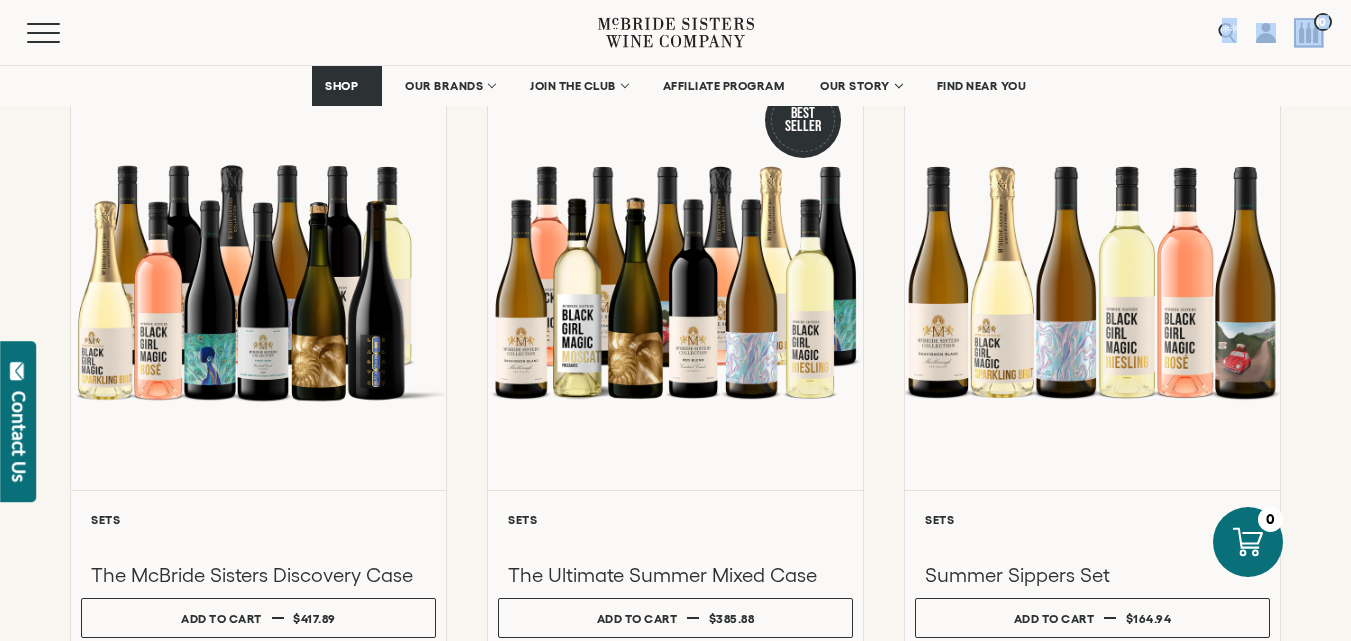 click on "Menu
Search
0
SHOP
Sets
Reds
Whites
Rosé" at bounding box center (675, 1797) 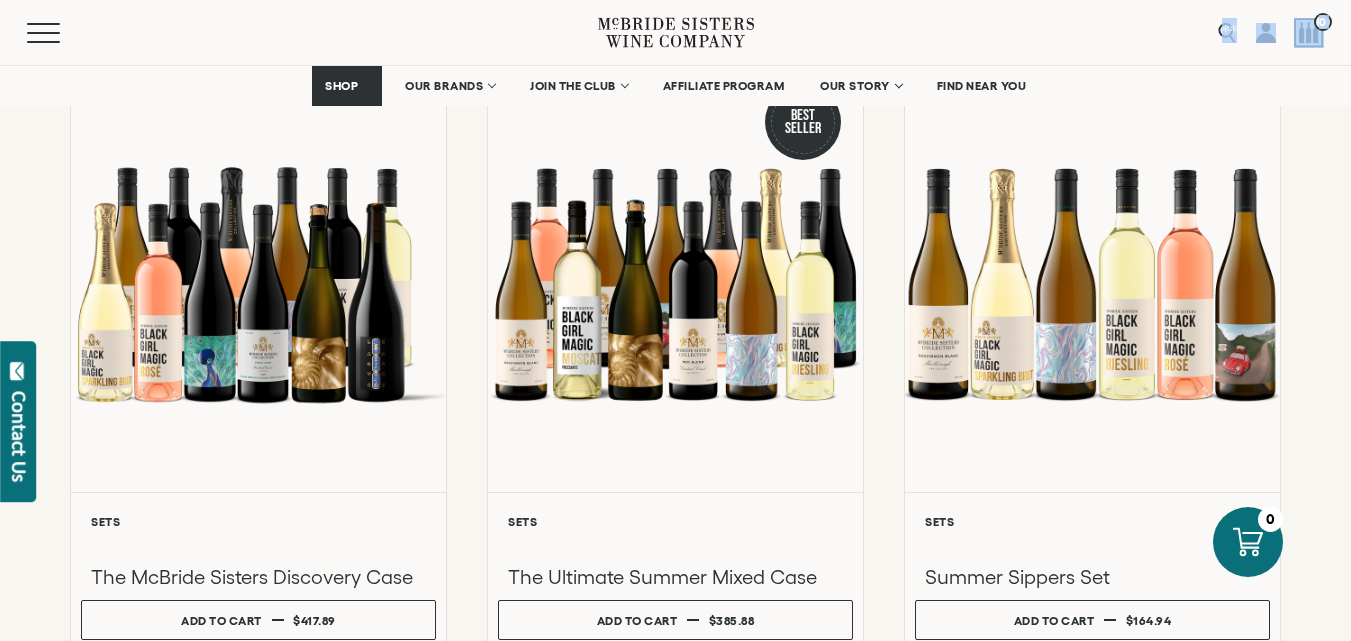 click 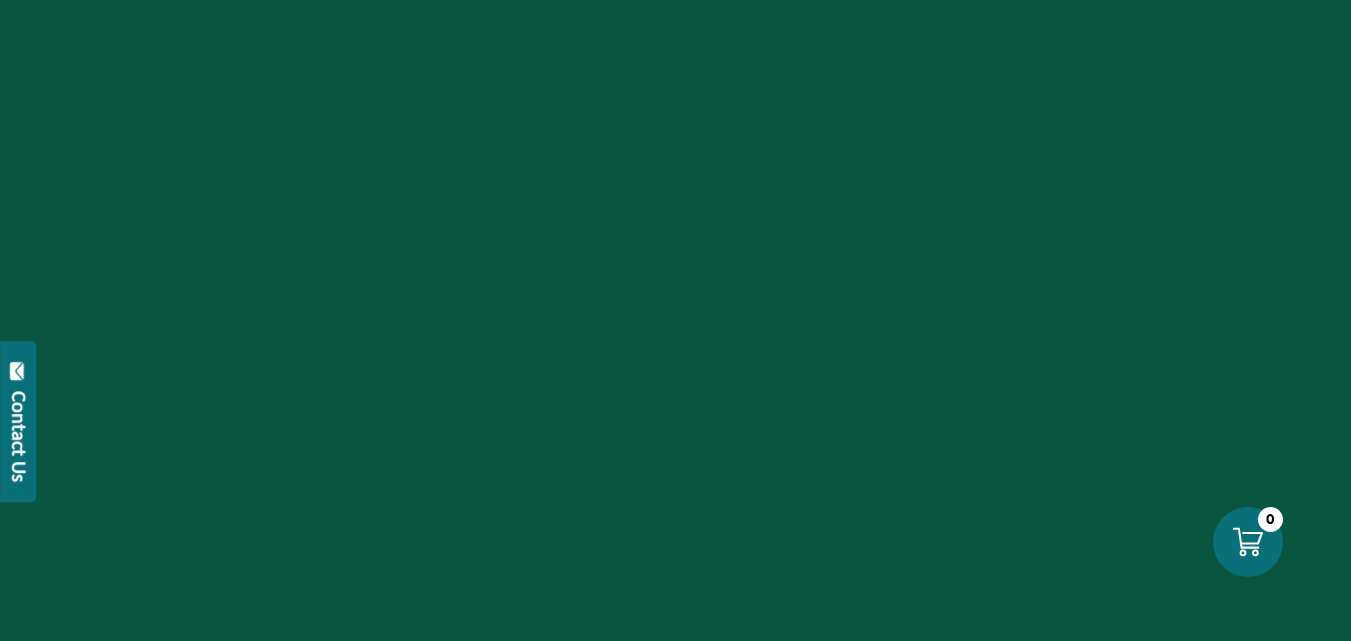 scroll, scrollTop: 3378, scrollLeft: 0, axis: vertical 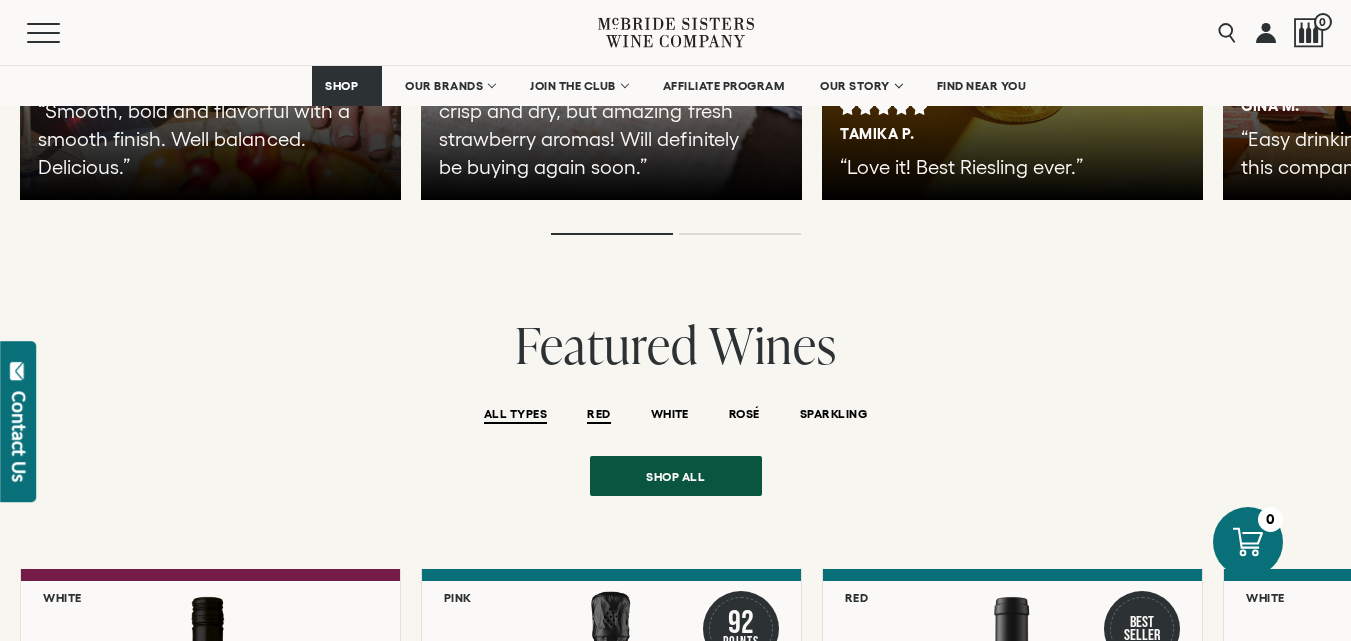 click on "RED" at bounding box center [598, 415] 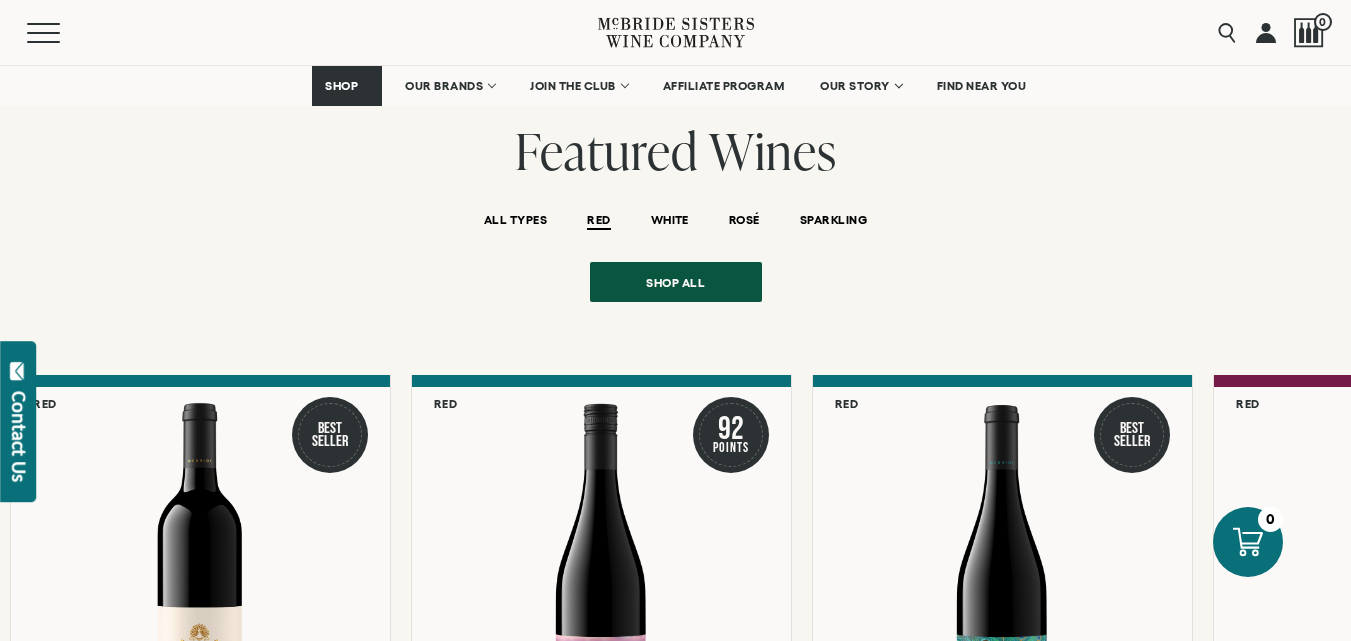 scroll, scrollTop: 4009, scrollLeft: 0, axis: vertical 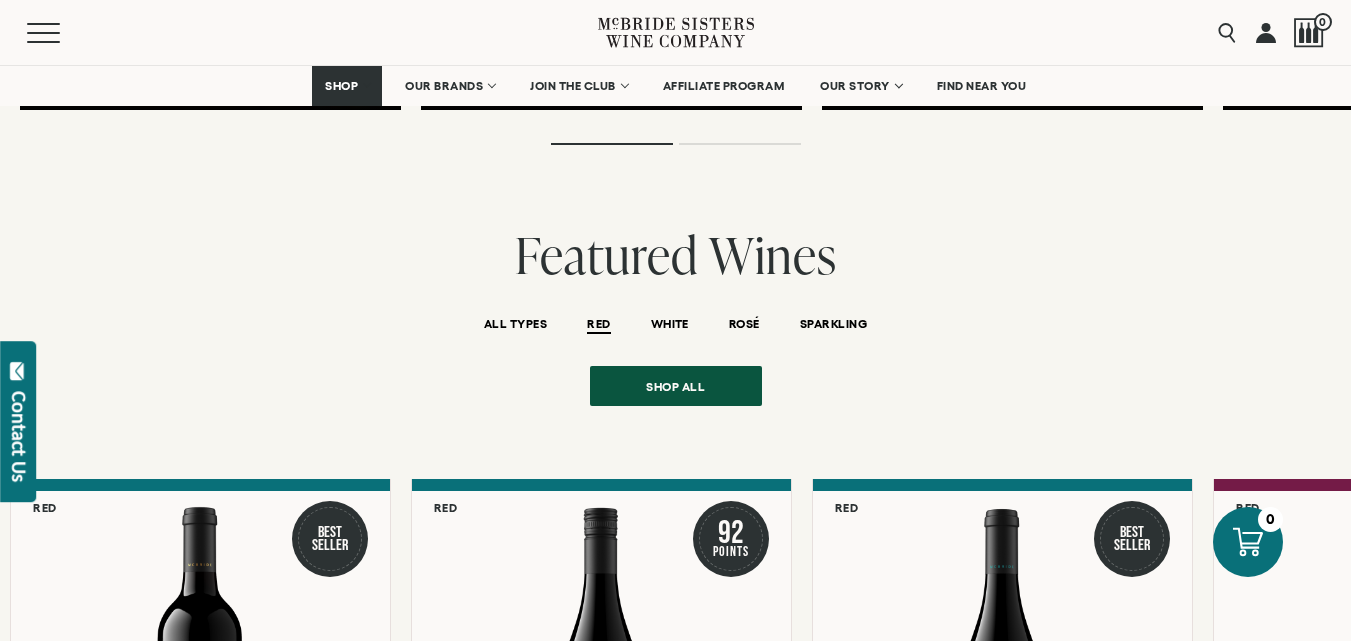 click on "RED" at bounding box center (598, 325) 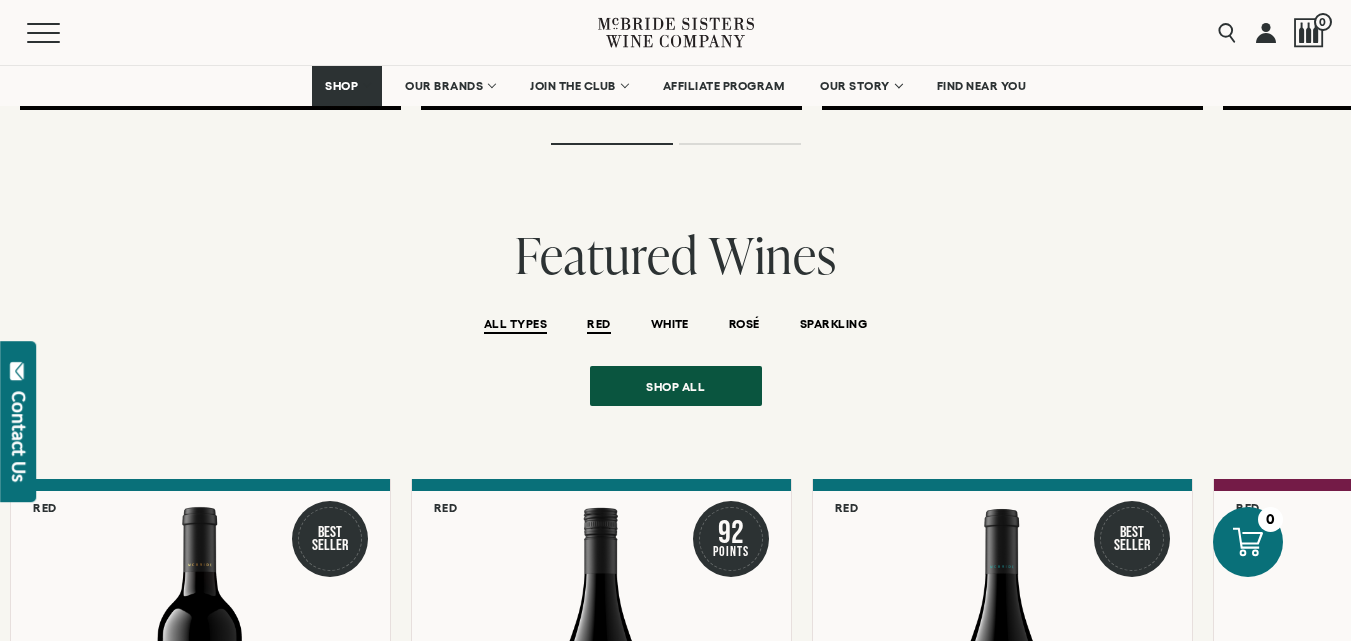 click on "ALL TYPES" at bounding box center [515, 325] 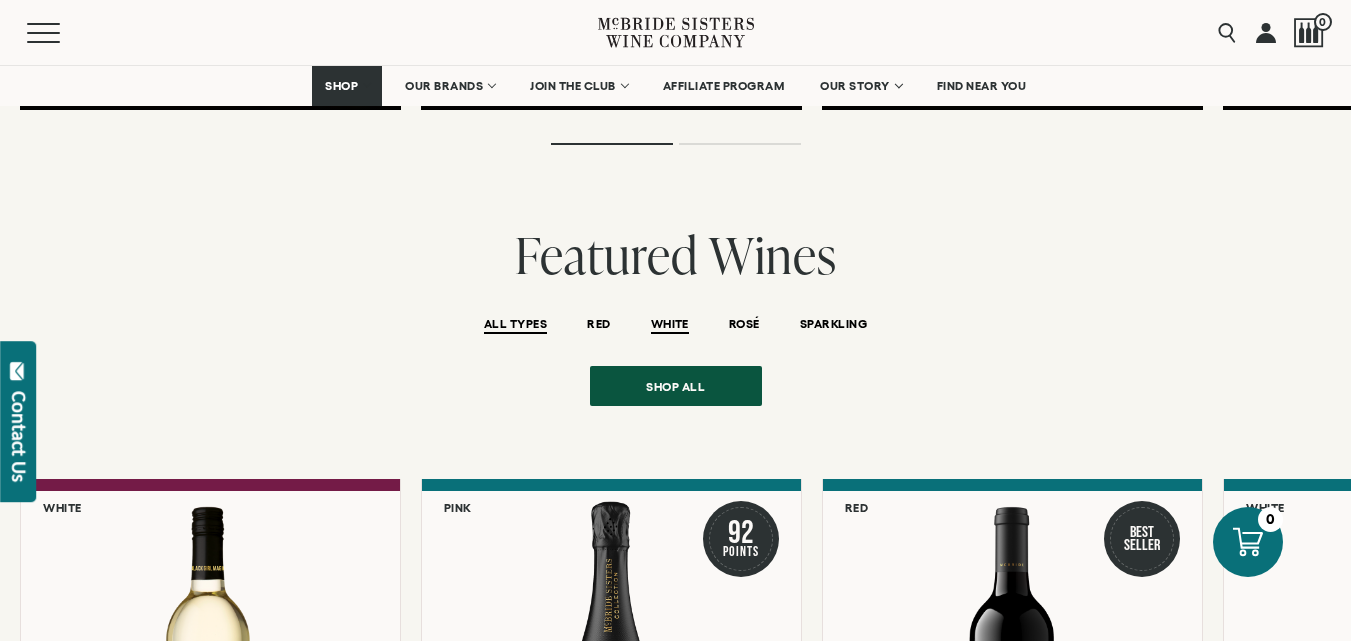 click on "WHITE" at bounding box center (670, 325) 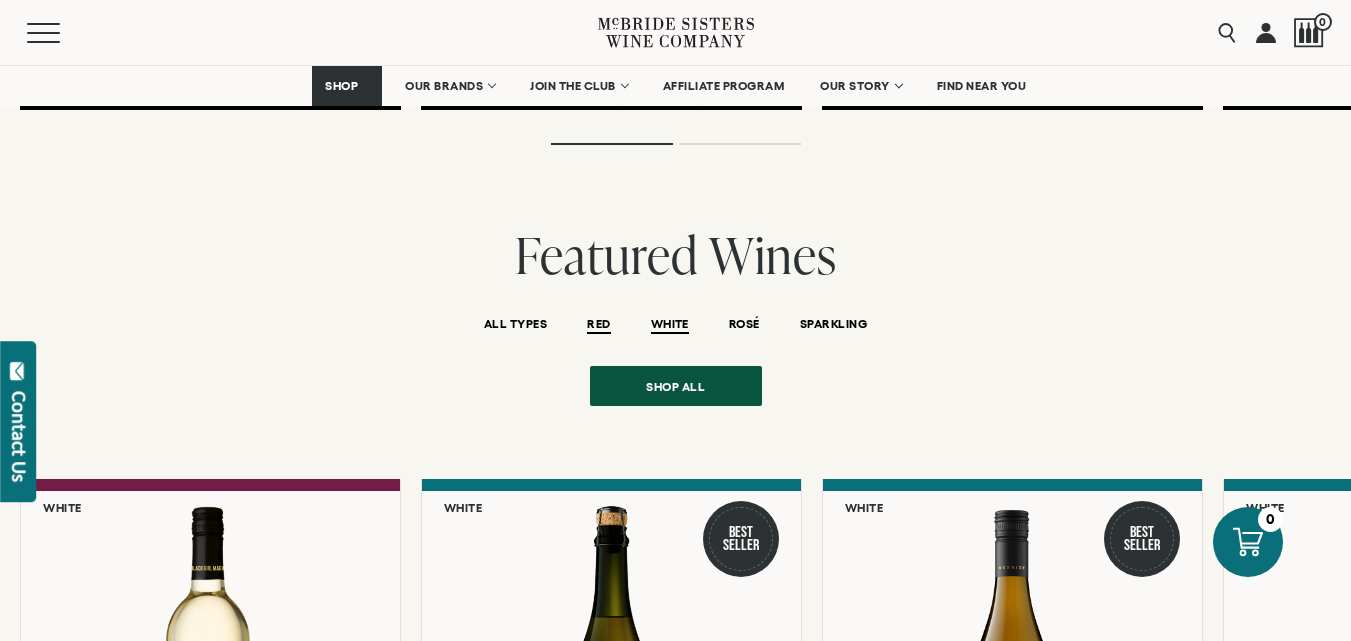 click on "RED" at bounding box center [598, 325] 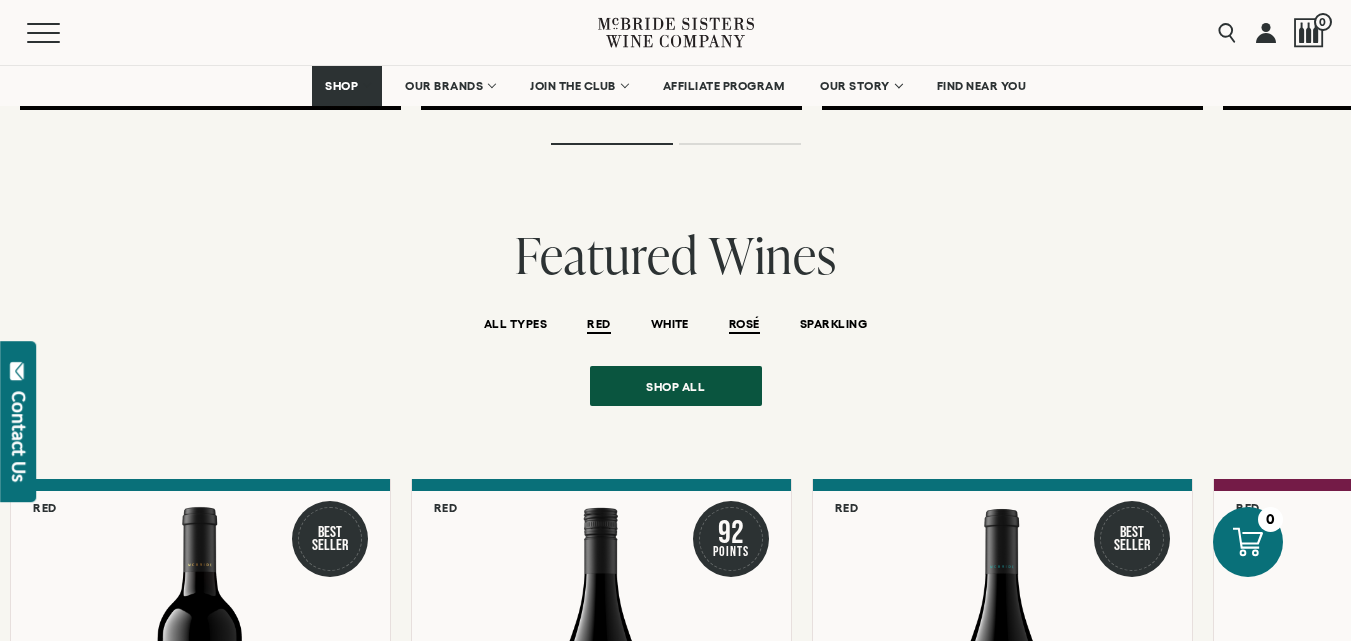 click on "ROSÉ" at bounding box center (744, 325) 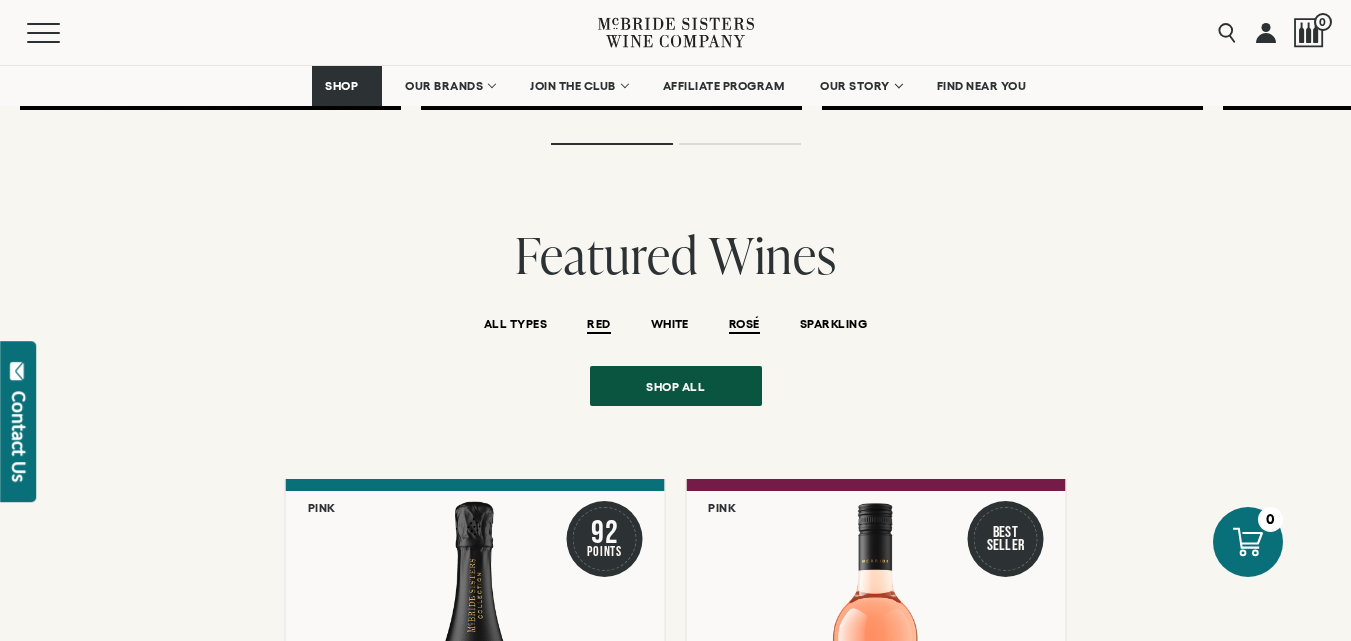 click on "RED" at bounding box center [598, 325] 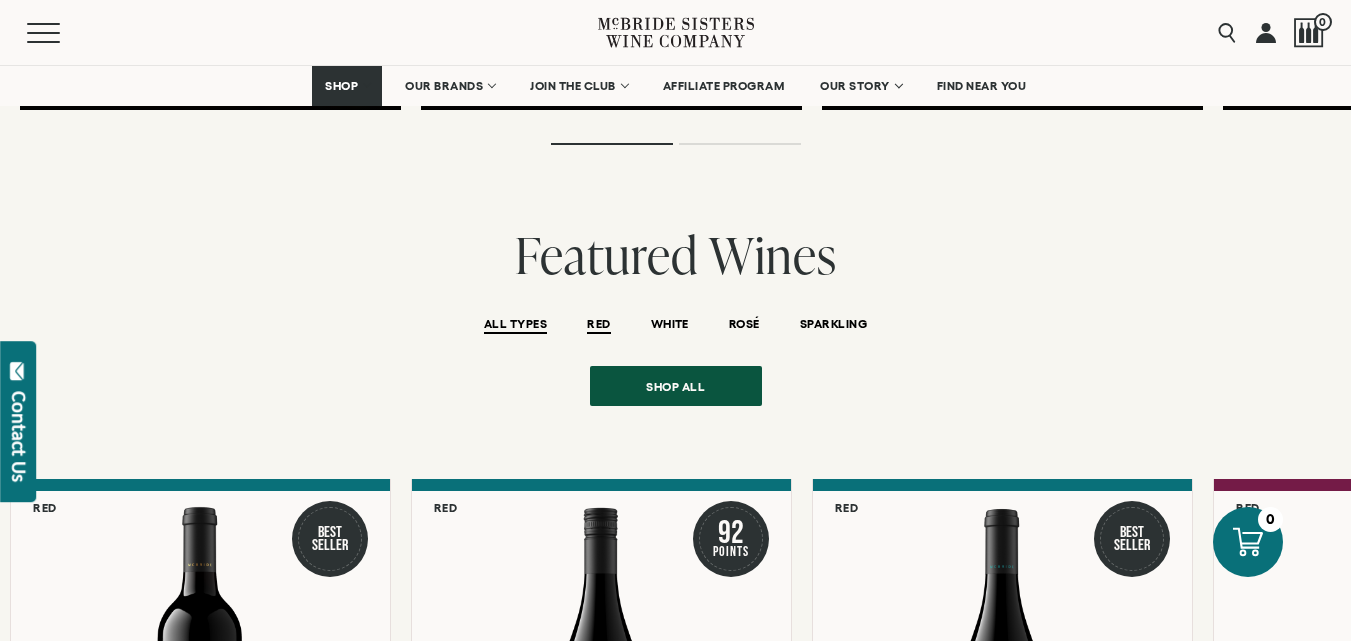 click on "ALL TYPES" at bounding box center (515, 325) 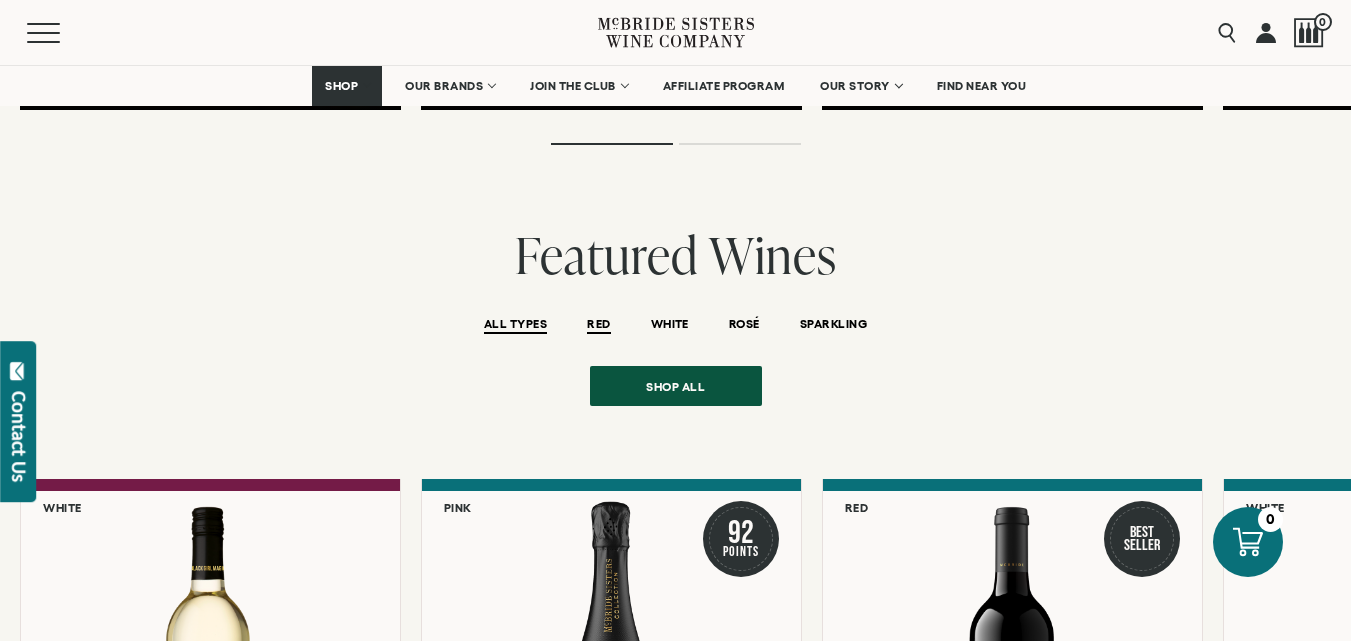 click on "RED" at bounding box center [598, 325] 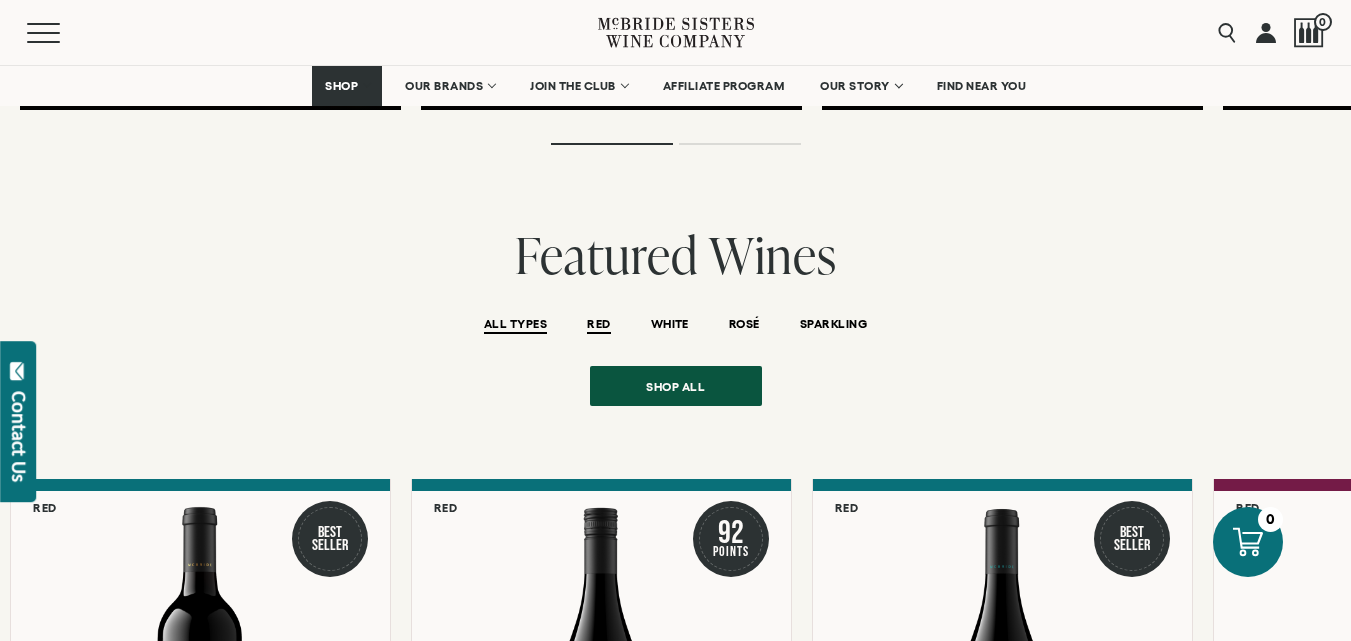 click on "ALL TYPES" at bounding box center (515, 325) 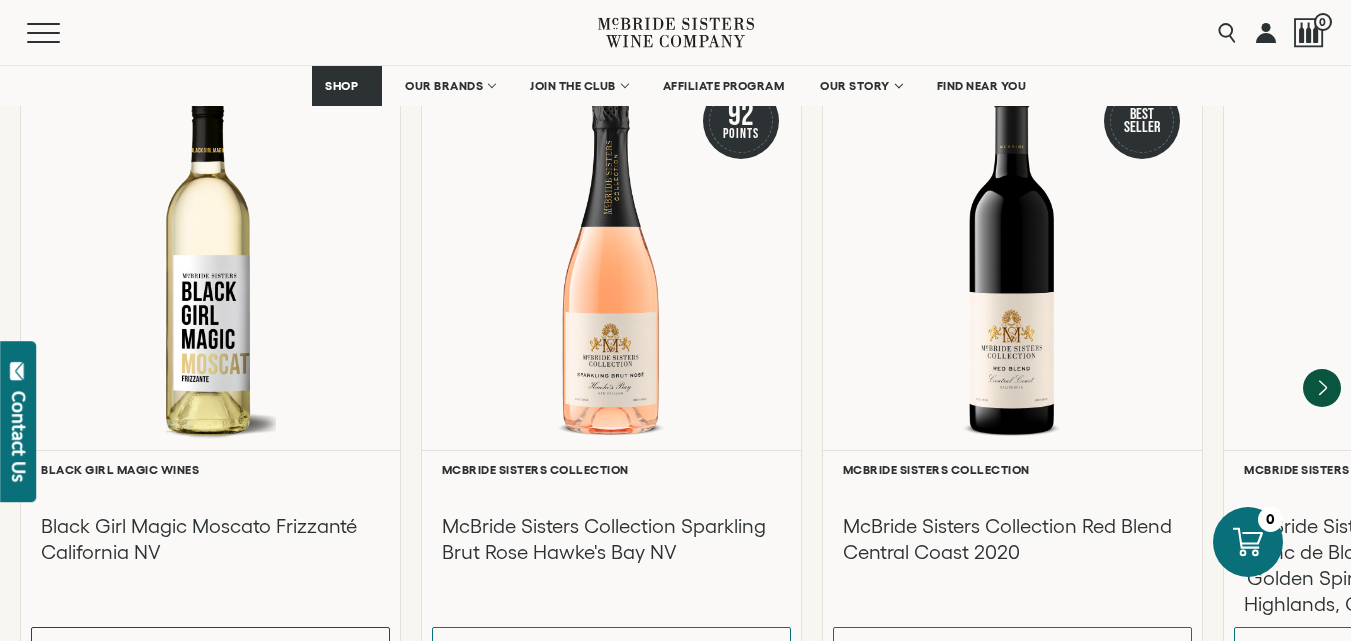 scroll, scrollTop: 4382, scrollLeft: 0, axis: vertical 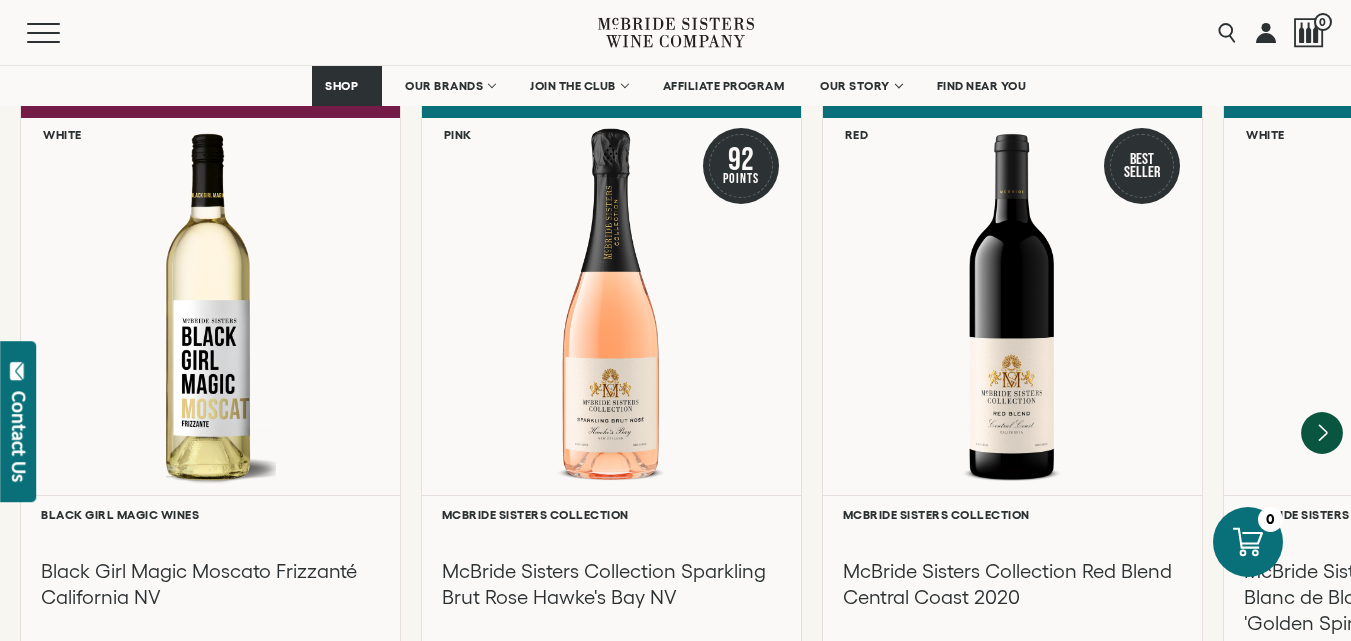 click 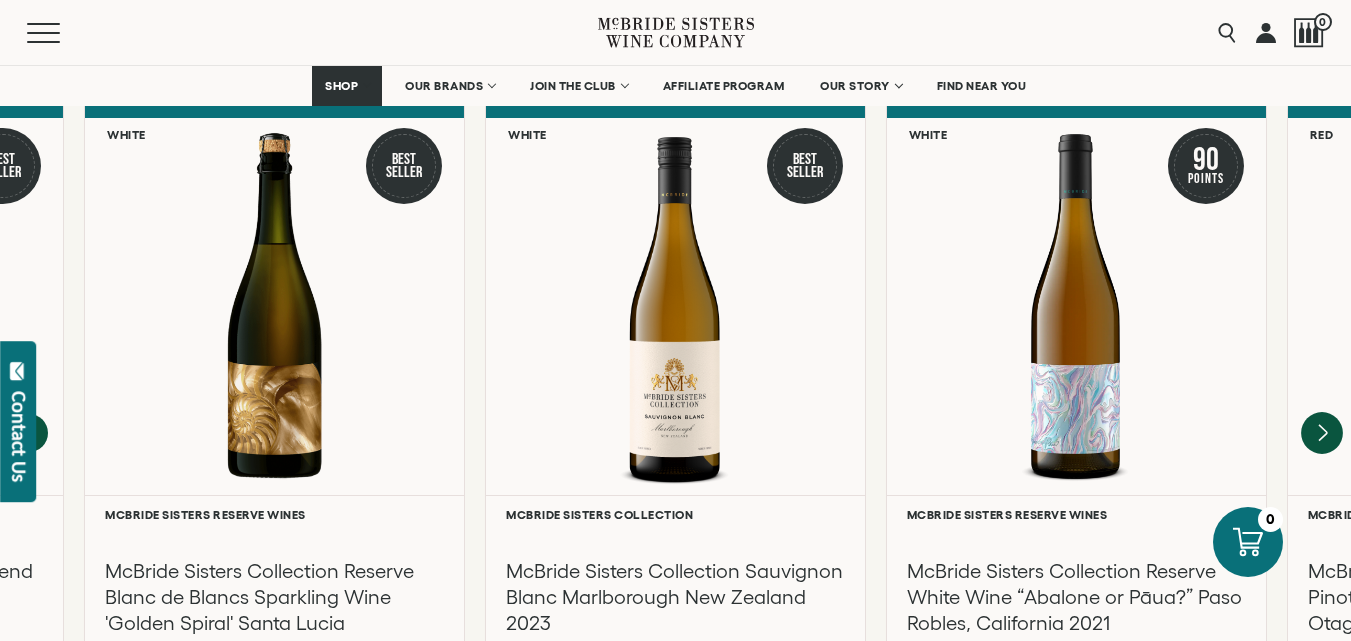 click 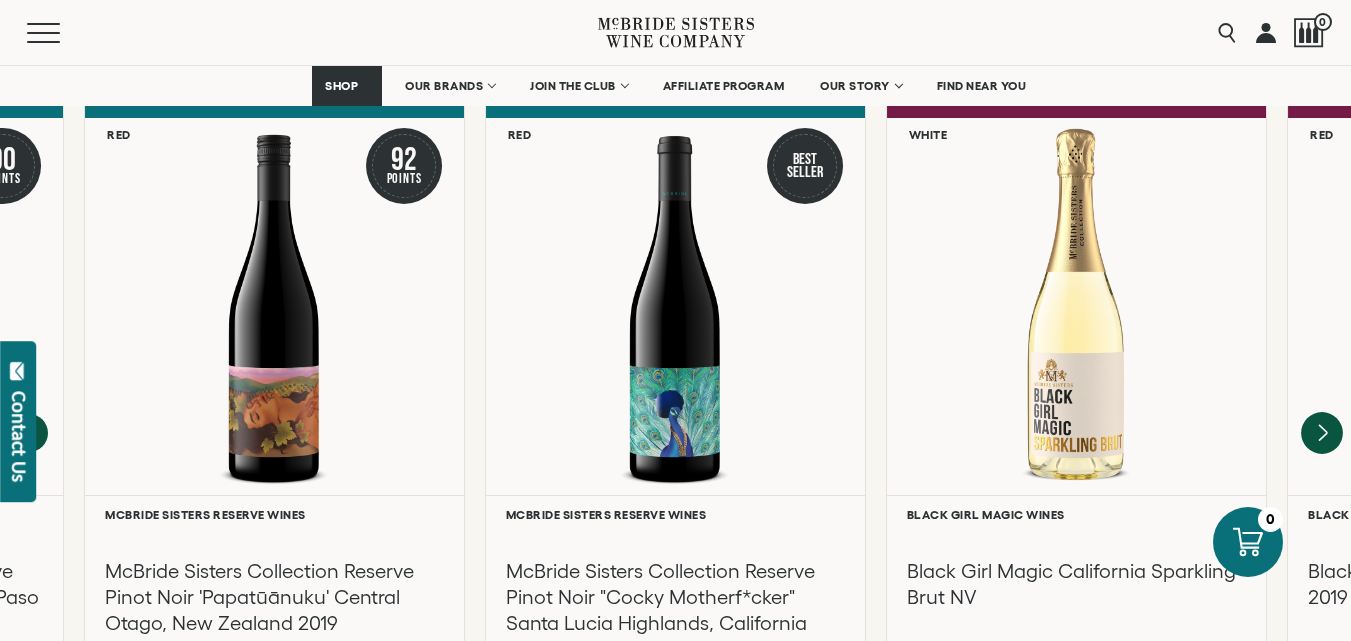 click 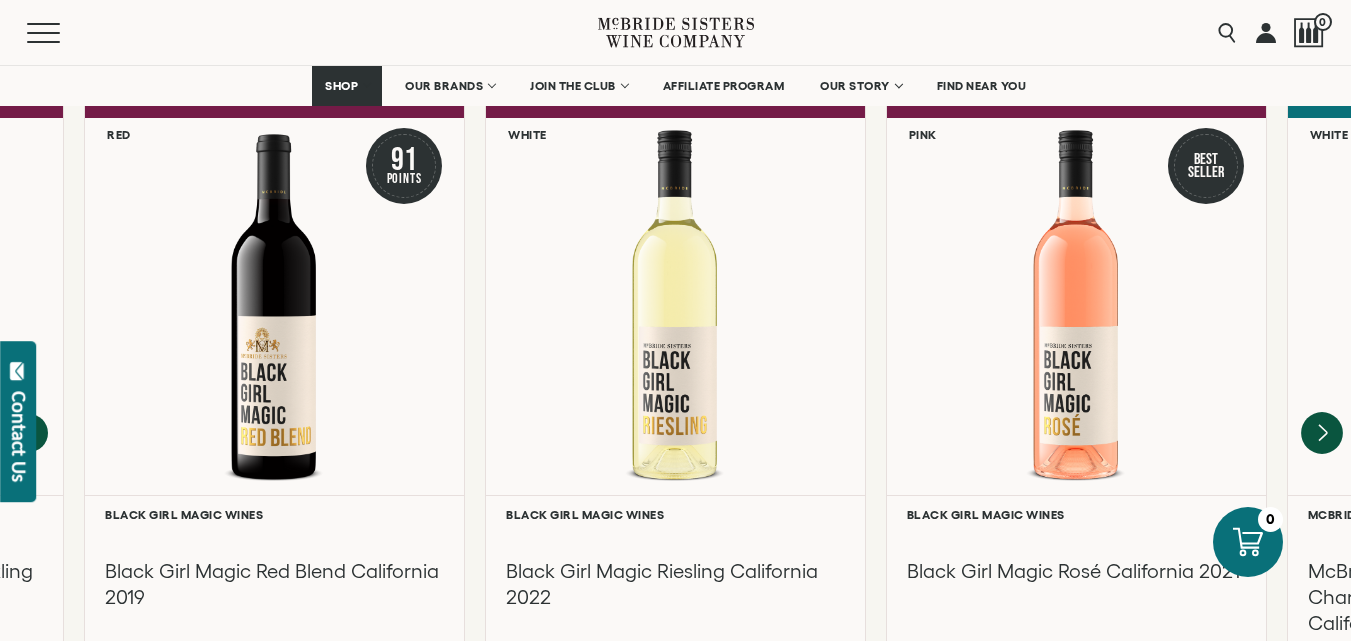 click 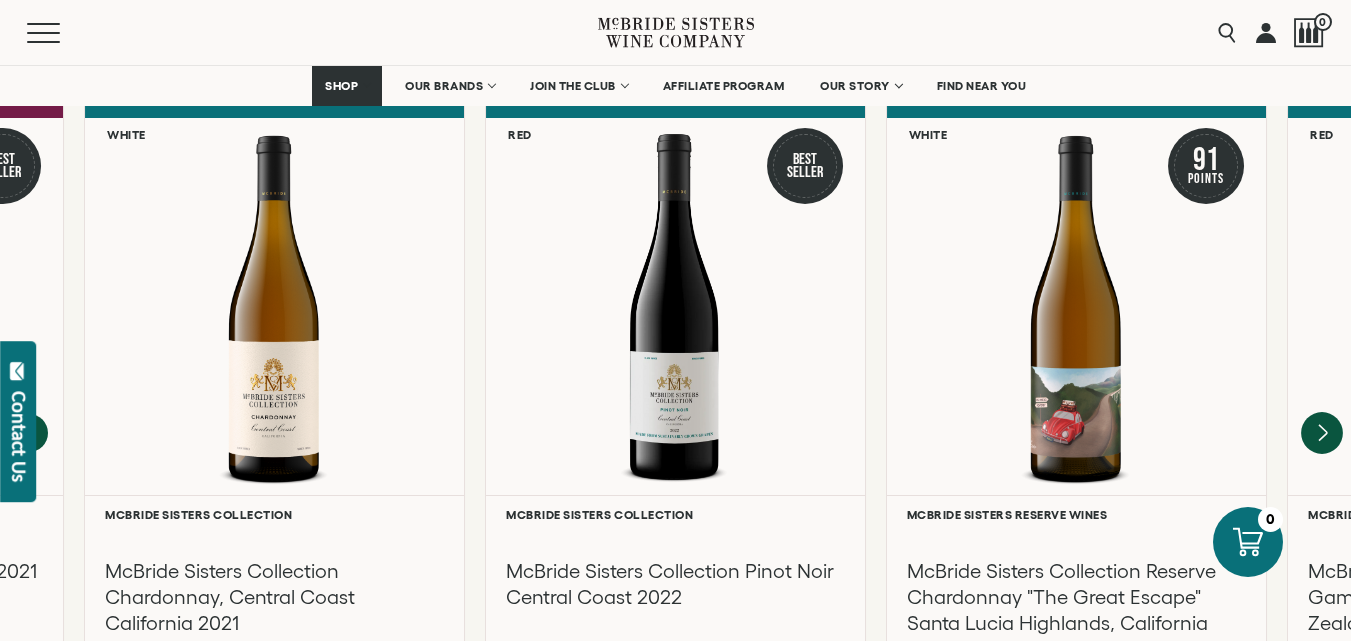 click 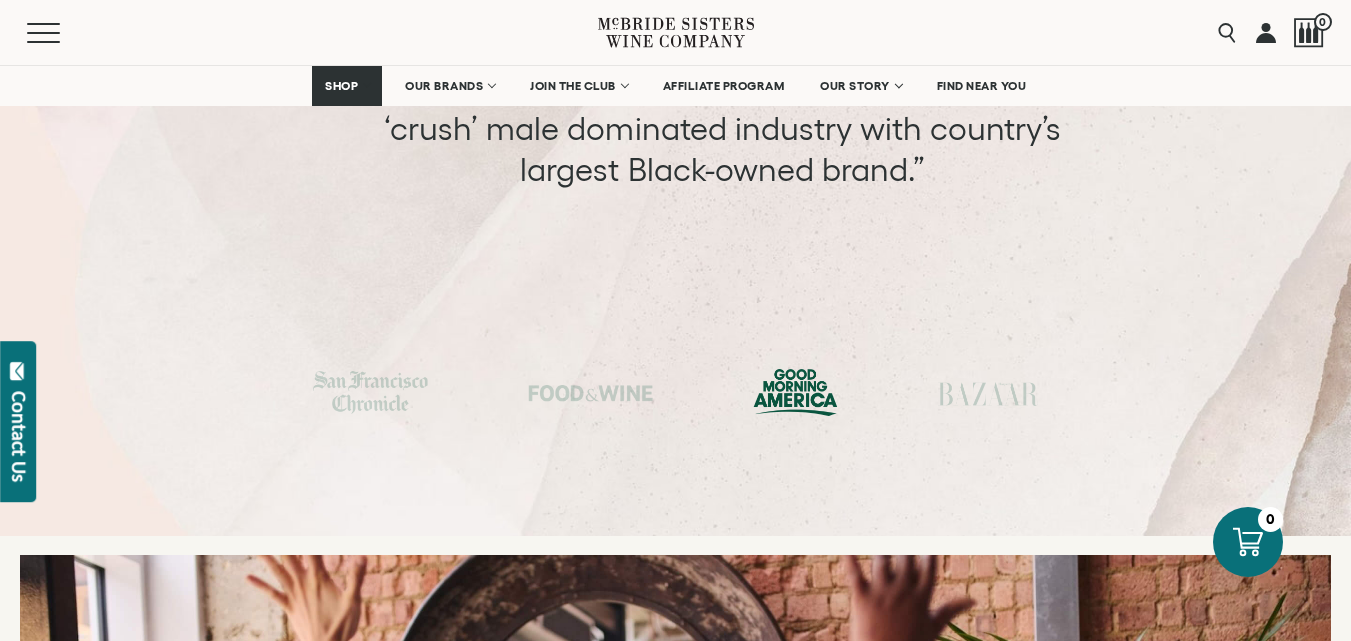 scroll, scrollTop: 6865, scrollLeft: 0, axis: vertical 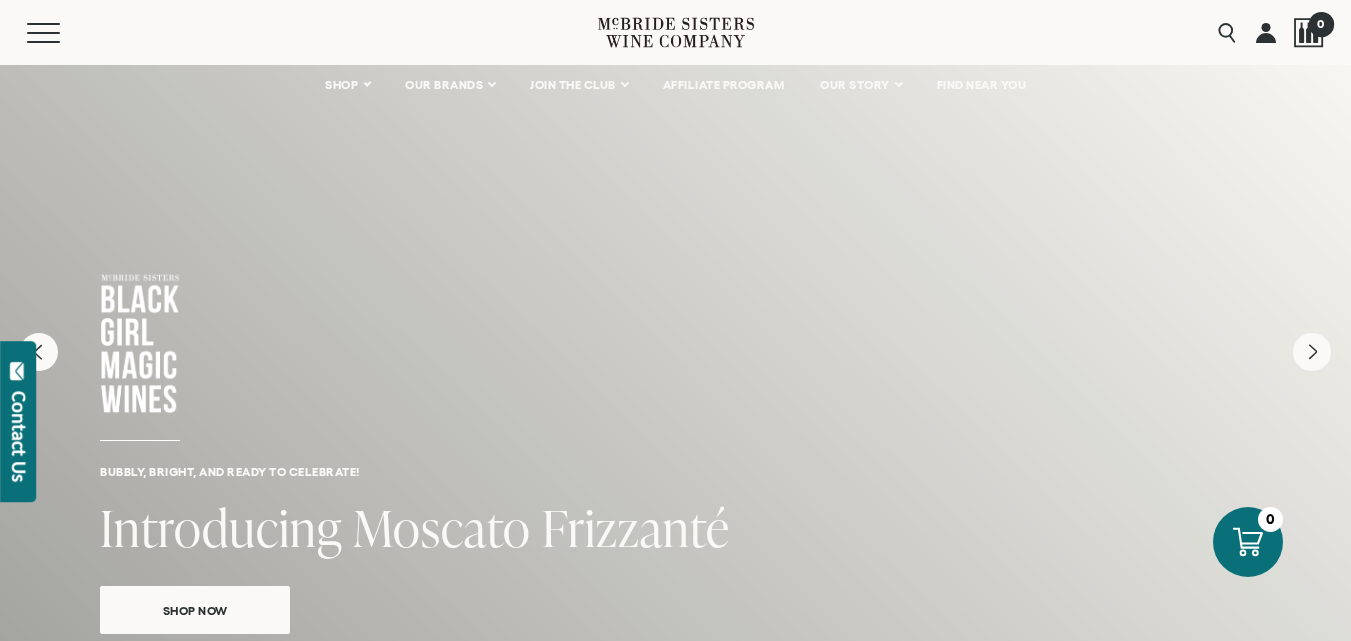 click on "0" at bounding box center [1320, 23] 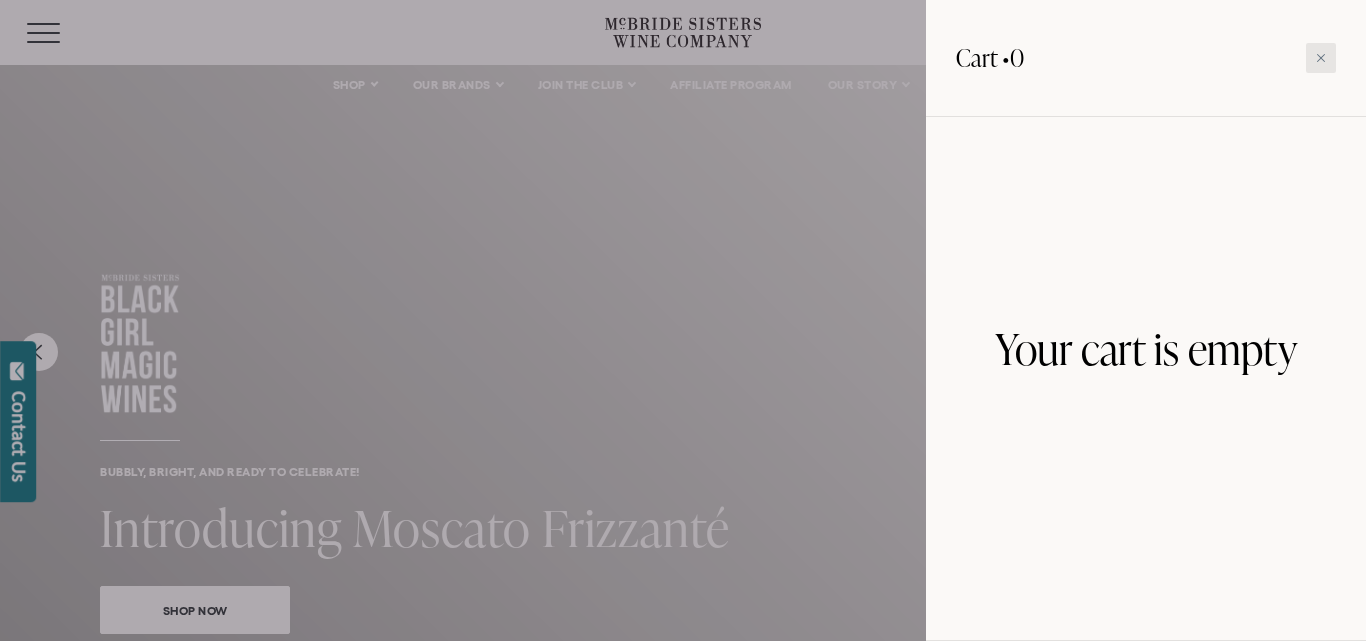 click 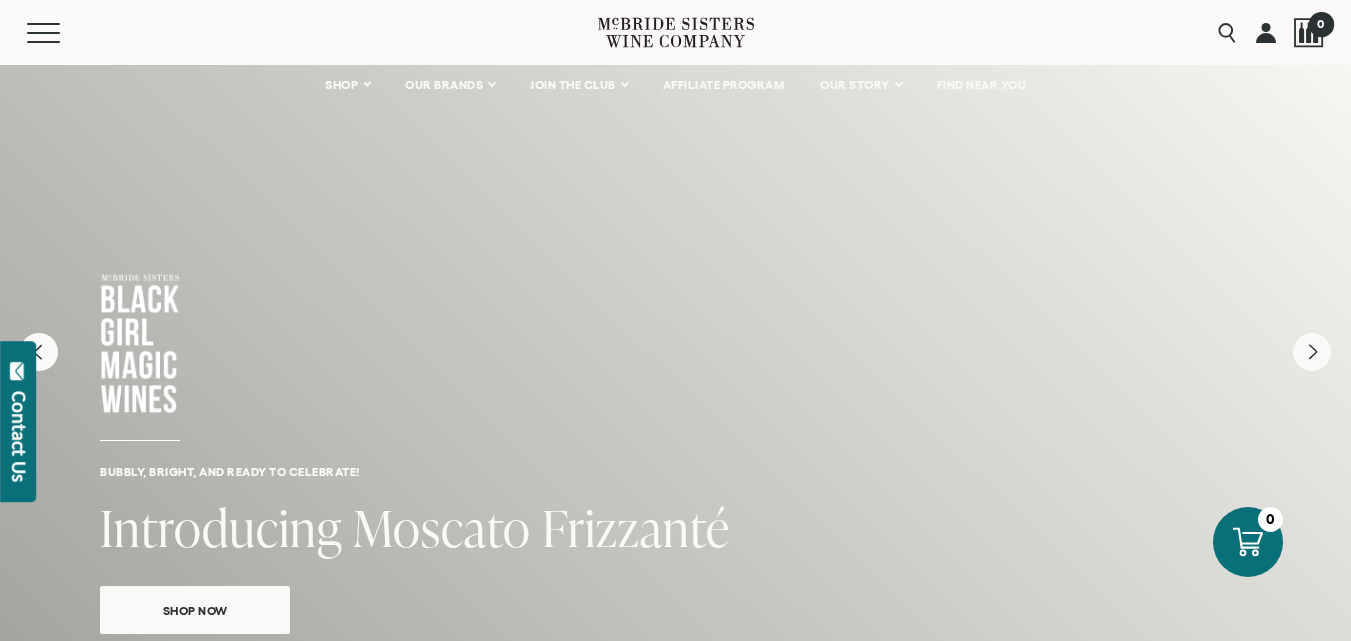 click on "0" at bounding box center [1320, 23] 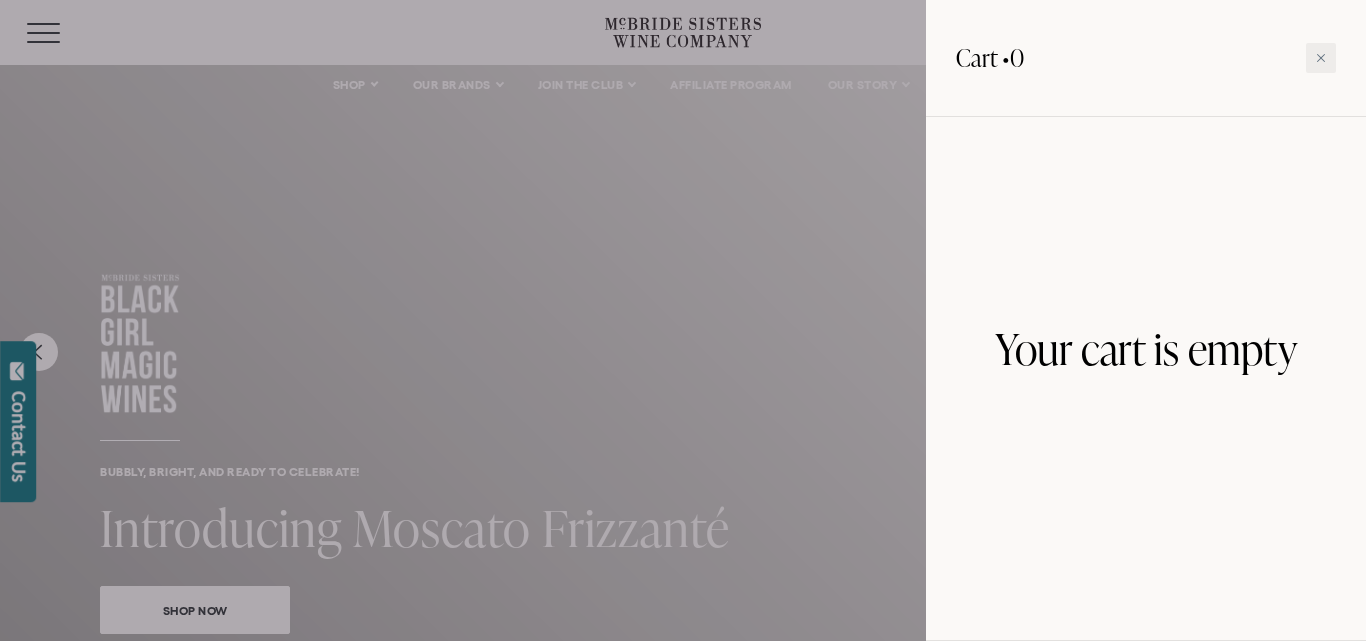 click on "Cart •  0" at bounding box center (1146, 58) 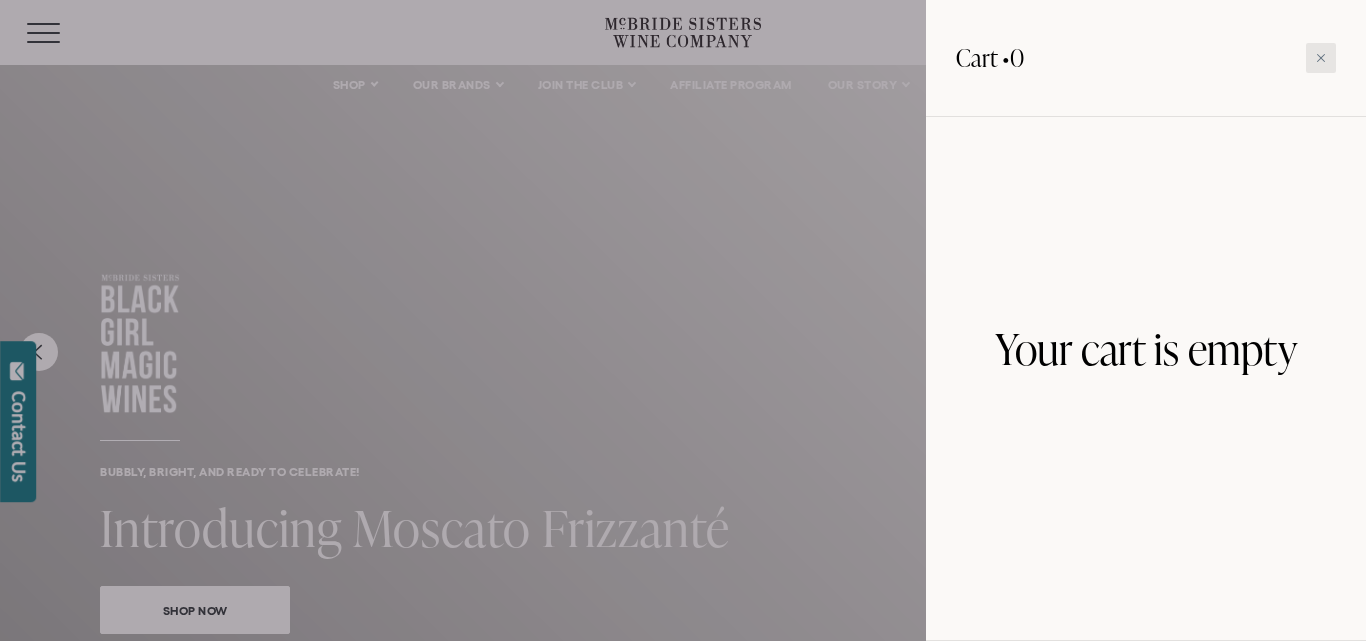 click 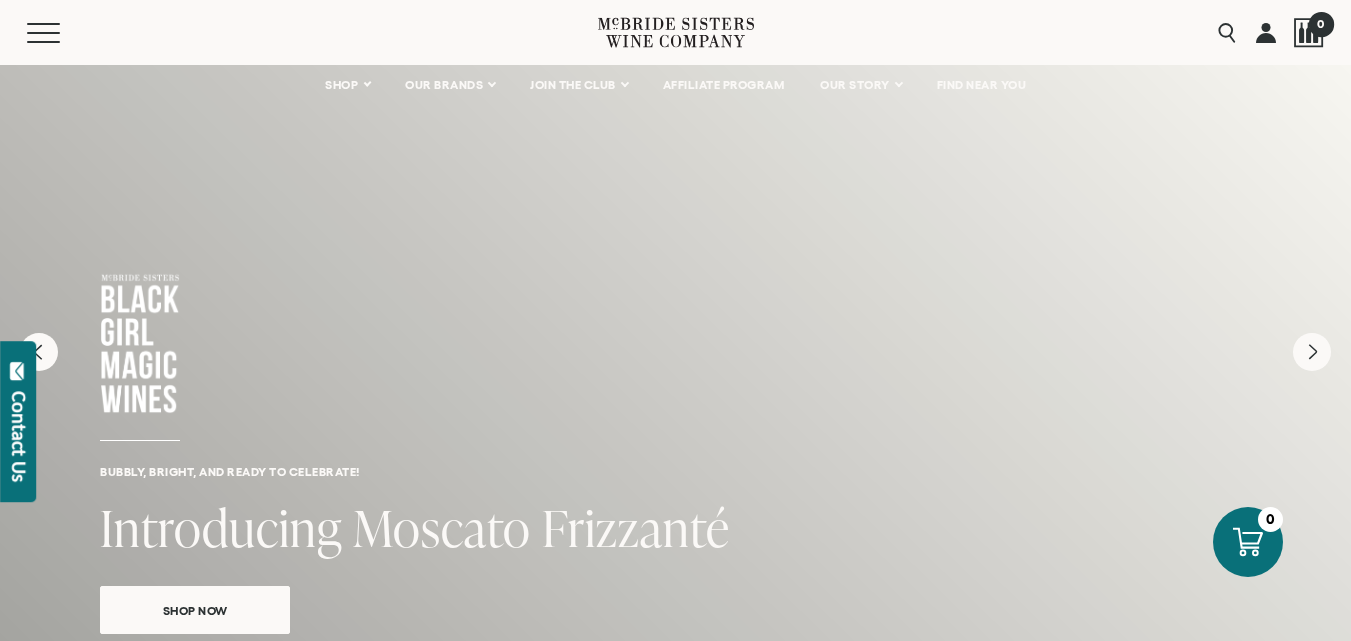 click at bounding box center (1309, 33) 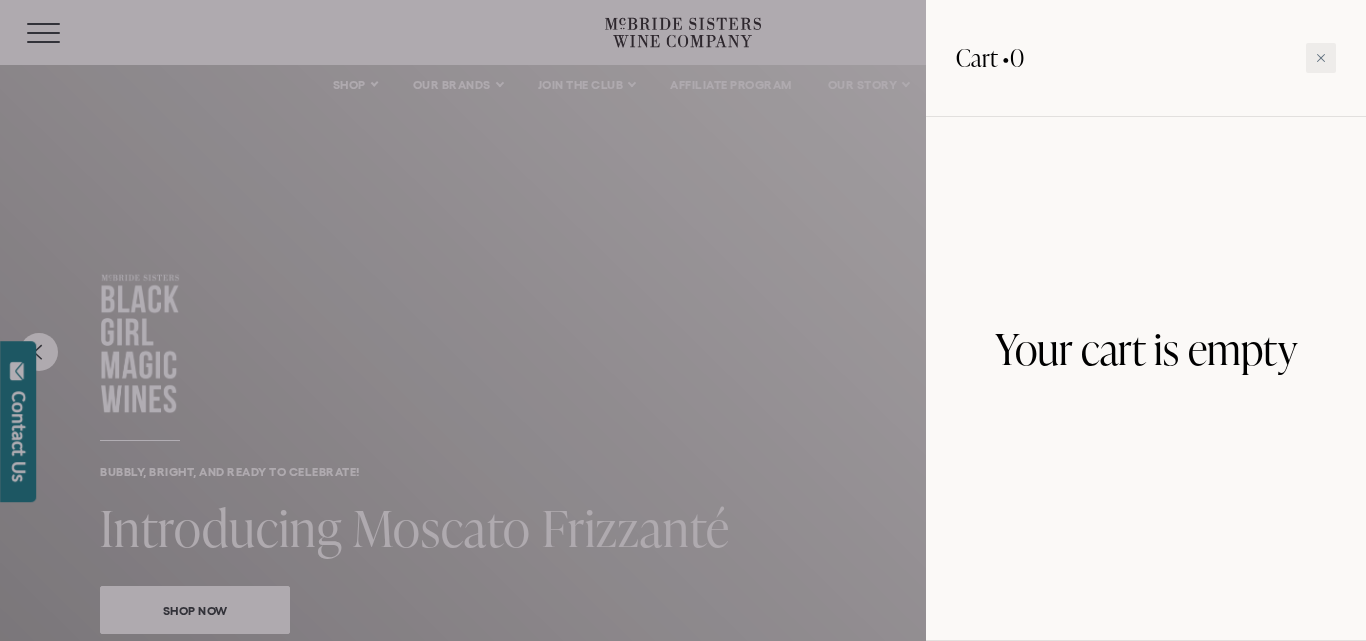 click on "Cart •  0" at bounding box center [1146, 58] 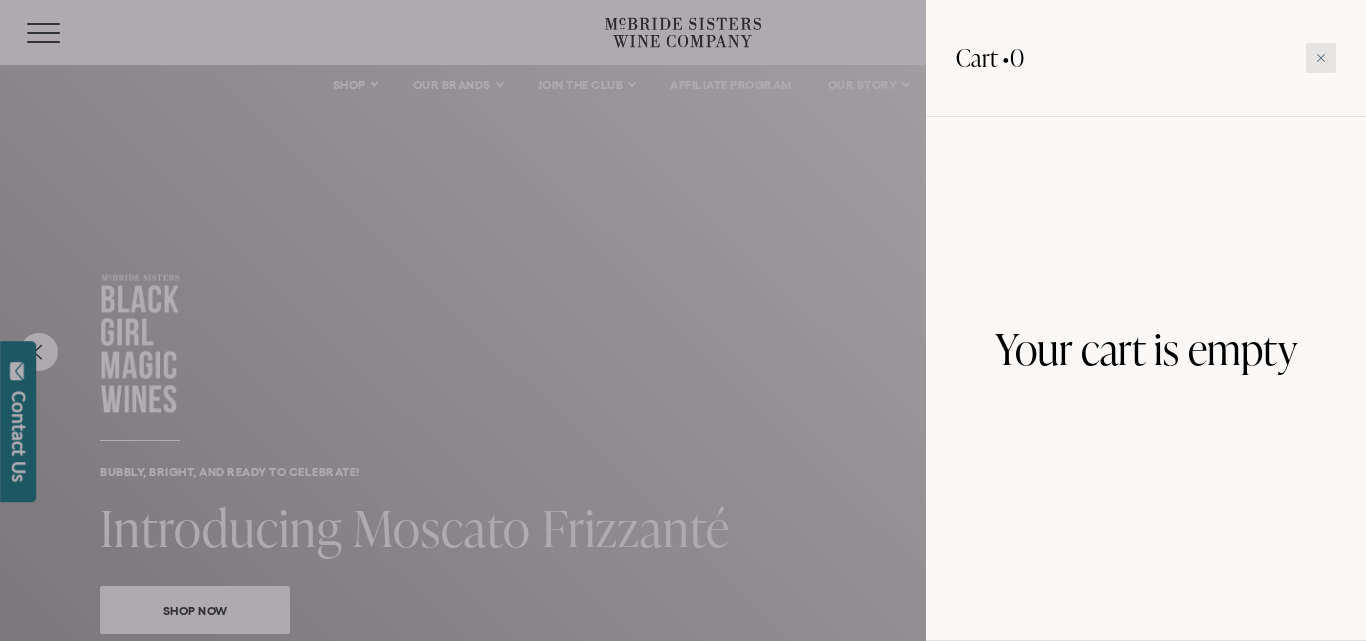 click at bounding box center [1321, 58] 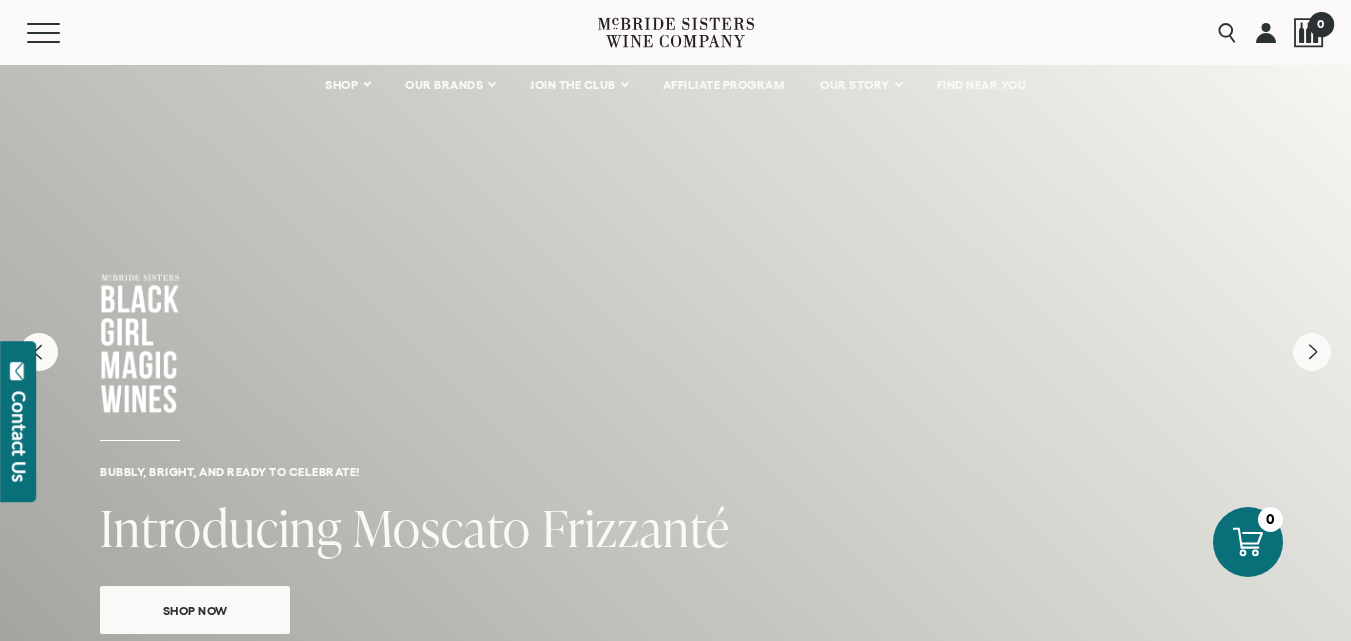 click on "0" at bounding box center (1320, 23) 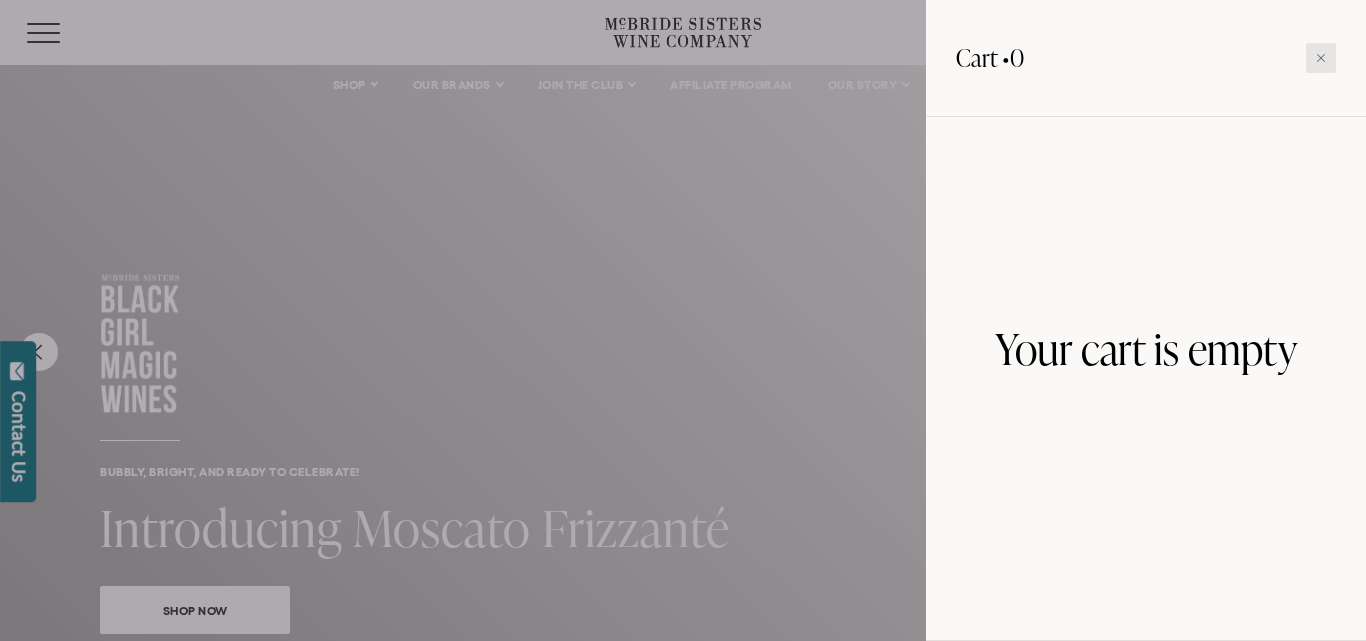 click at bounding box center [1321, 58] 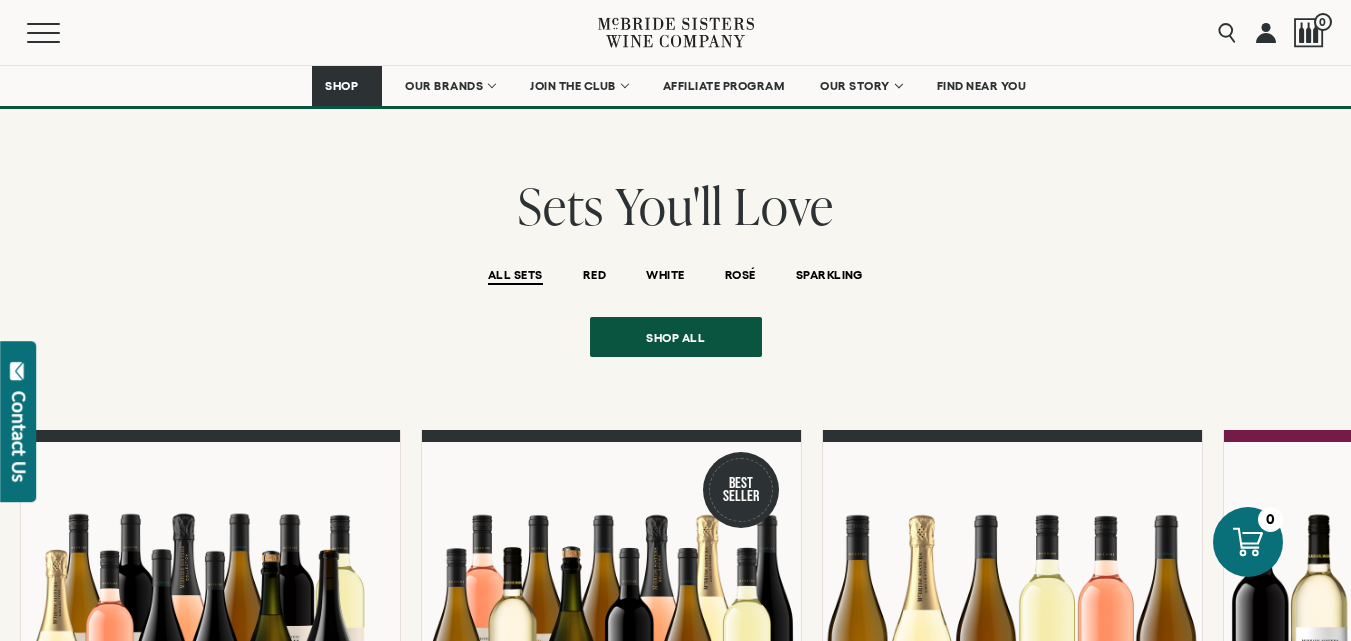 scroll, scrollTop: 1455, scrollLeft: 0, axis: vertical 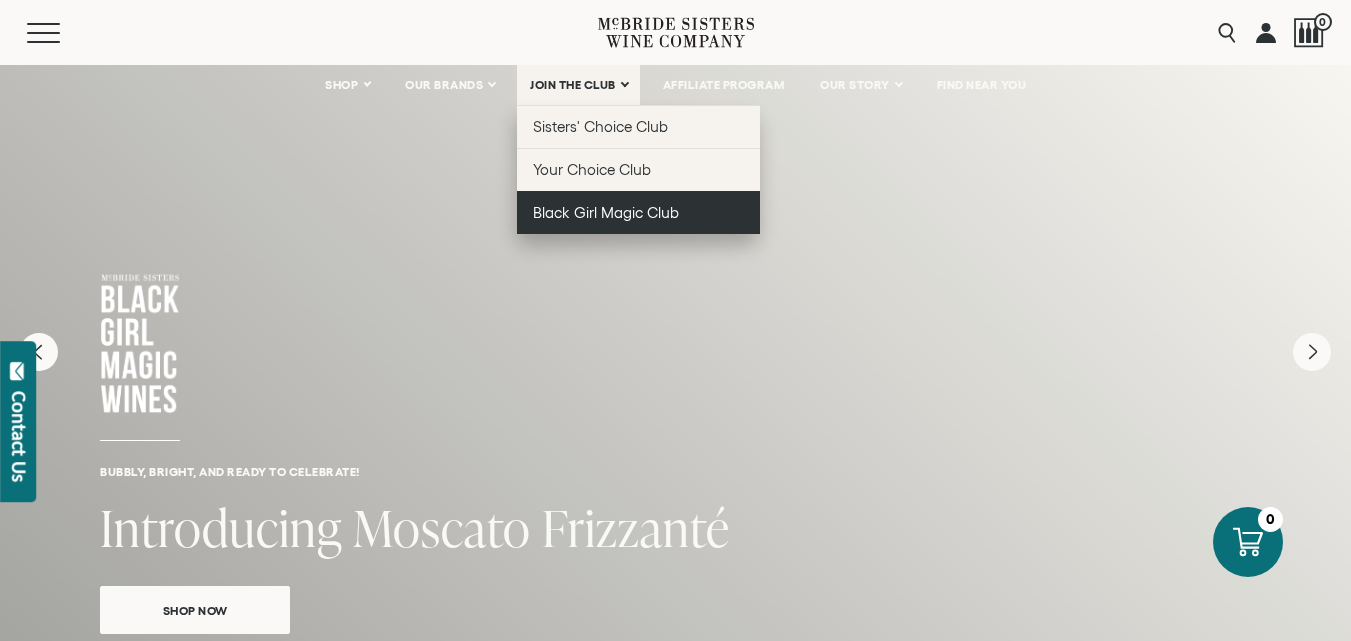 click on "Black Girl Magic Club" at bounding box center [606, 212] 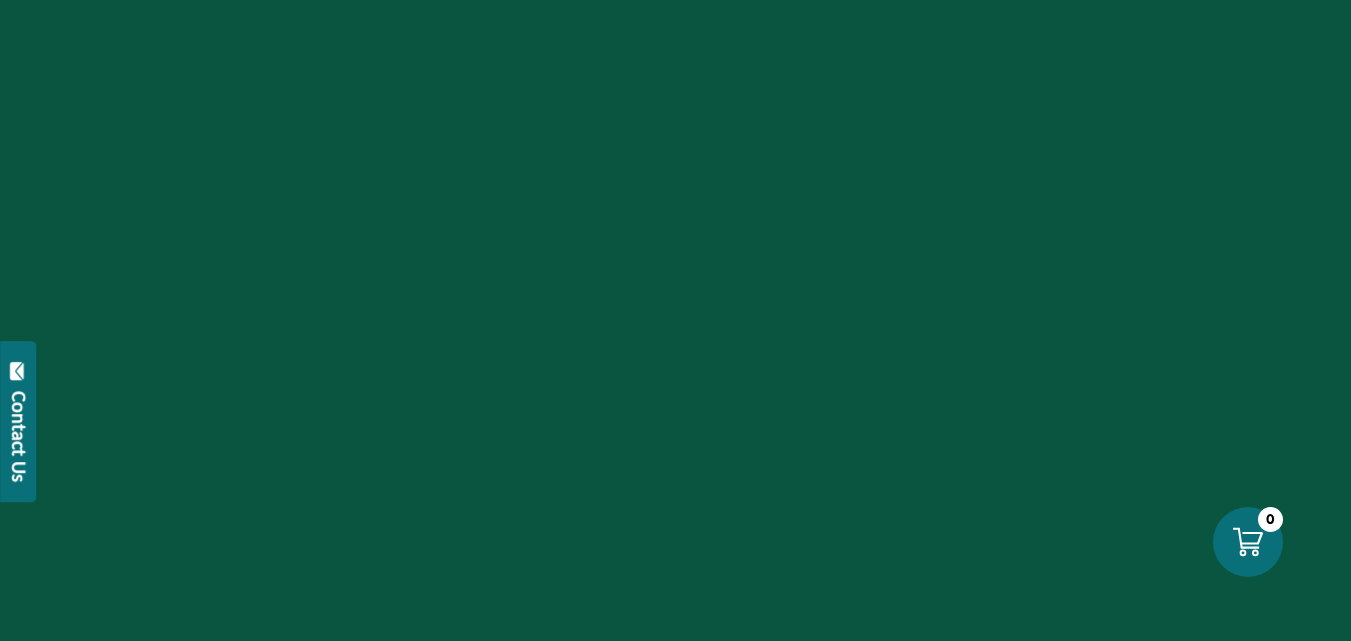 scroll, scrollTop: 0, scrollLeft: 0, axis: both 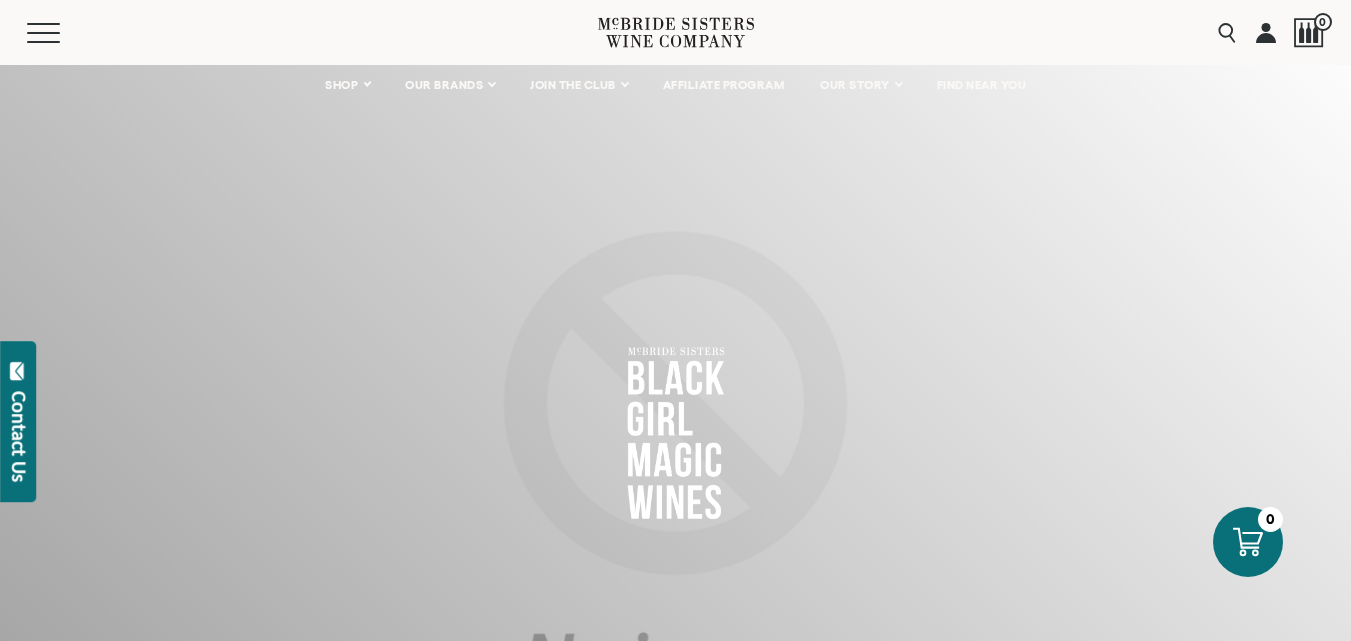 click at bounding box center [675, 500] 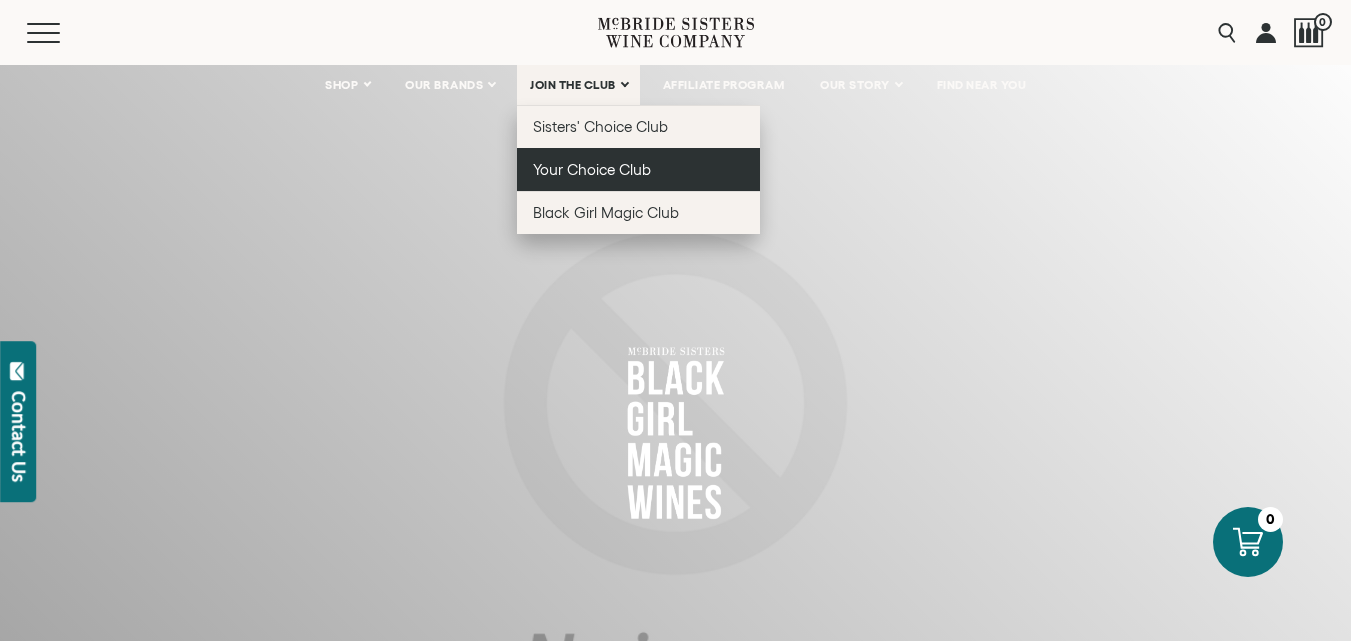 click on "Your Choice Club" at bounding box center (638, 169) 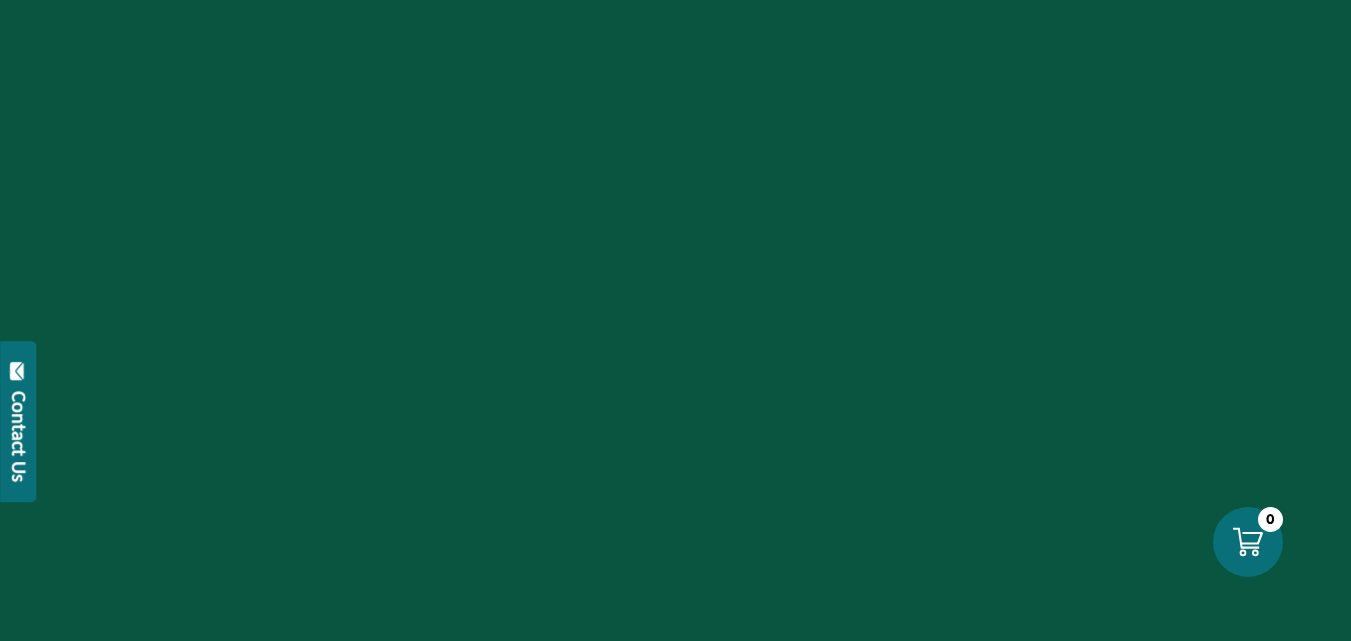 scroll, scrollTop: 0, scrollLeft: 0, axis: both 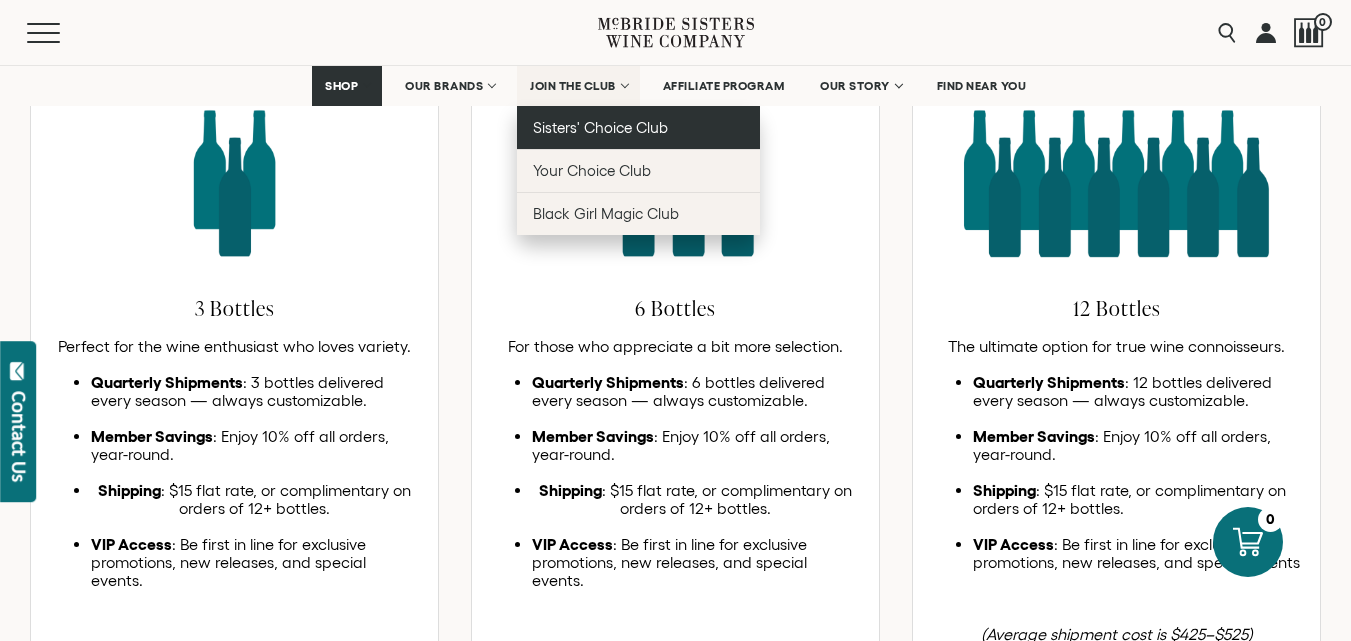 click on "Sisters' Choice Club" at bounding box center [600, 127] 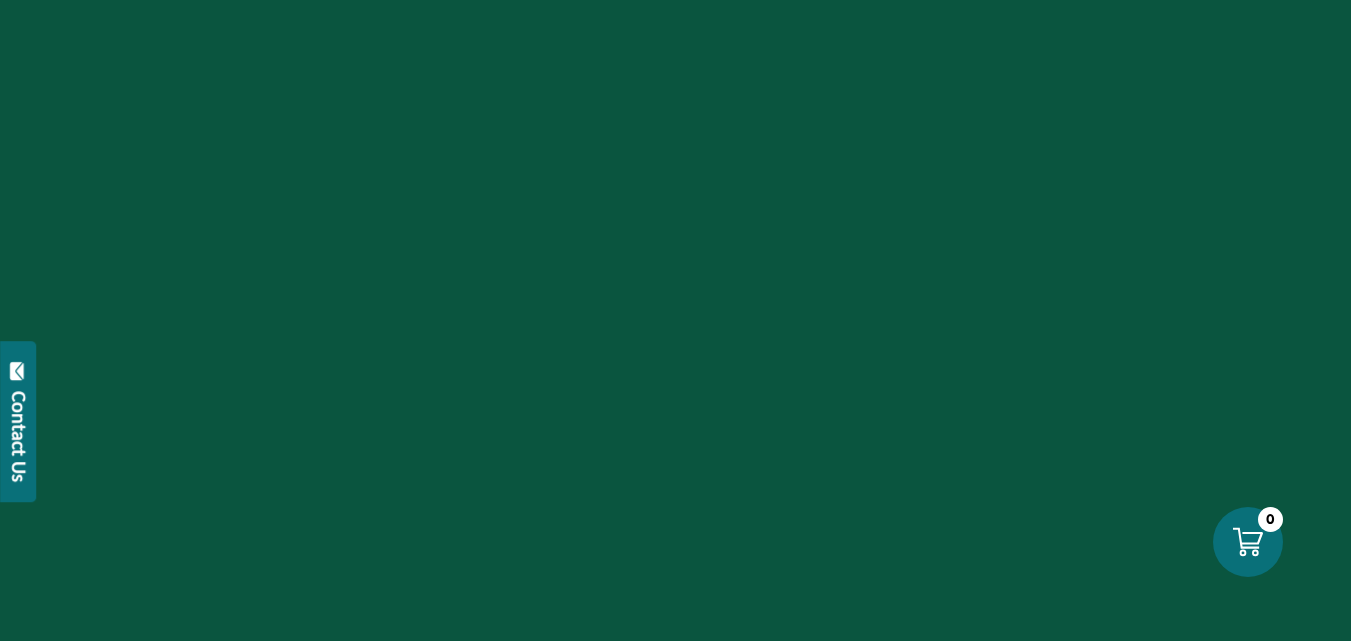 scroll, scrollTop: 0, scrollLeft: 0, axis: both 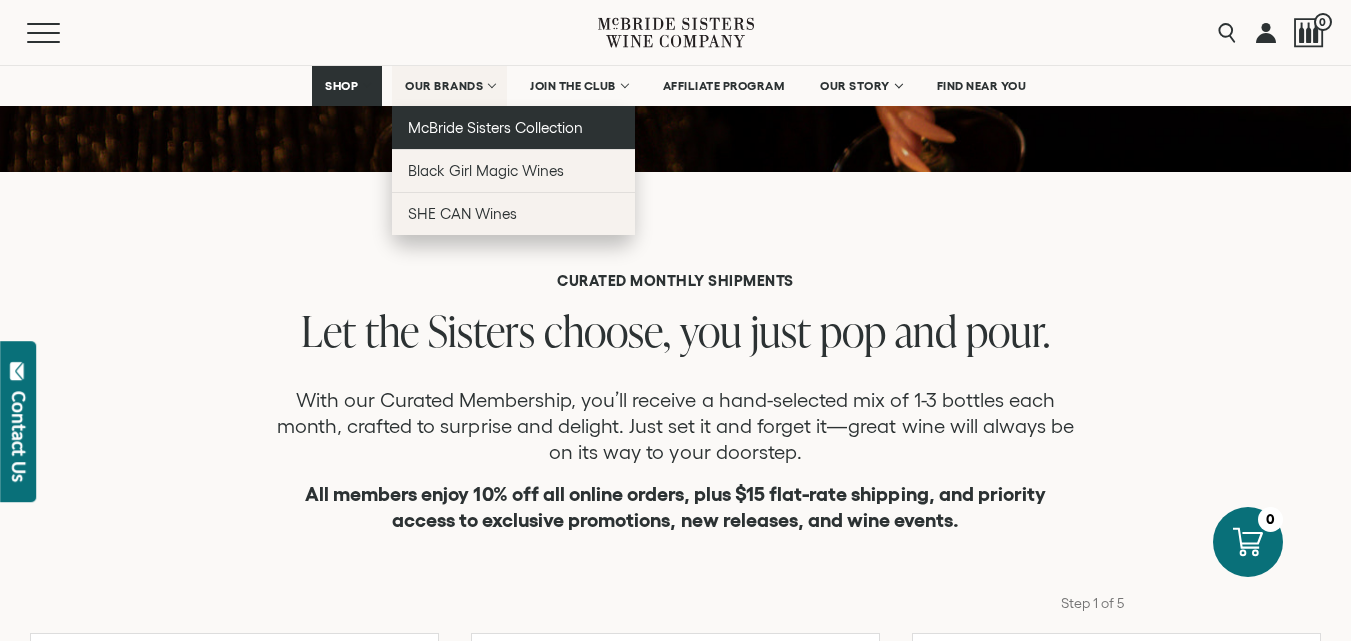 click on "McBride Sisters Collection" at bounding box center (513, 127) 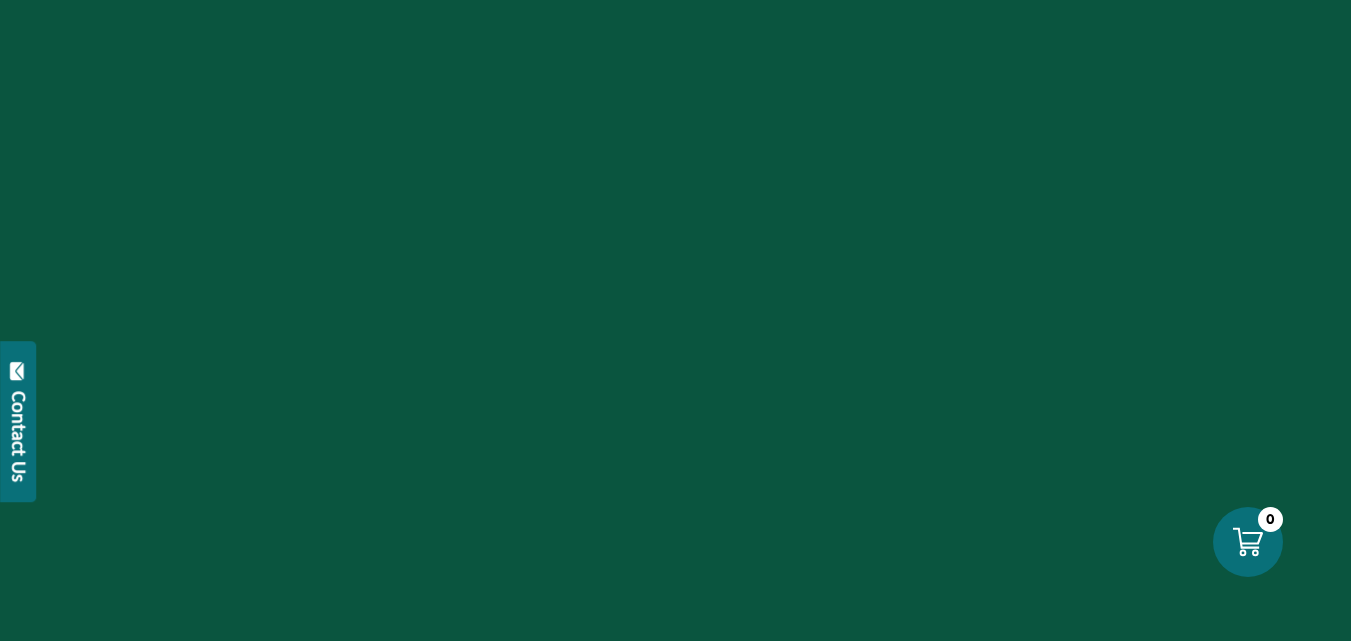 scroll, scrollTop: 0, scrollLeft: 0, axis: both 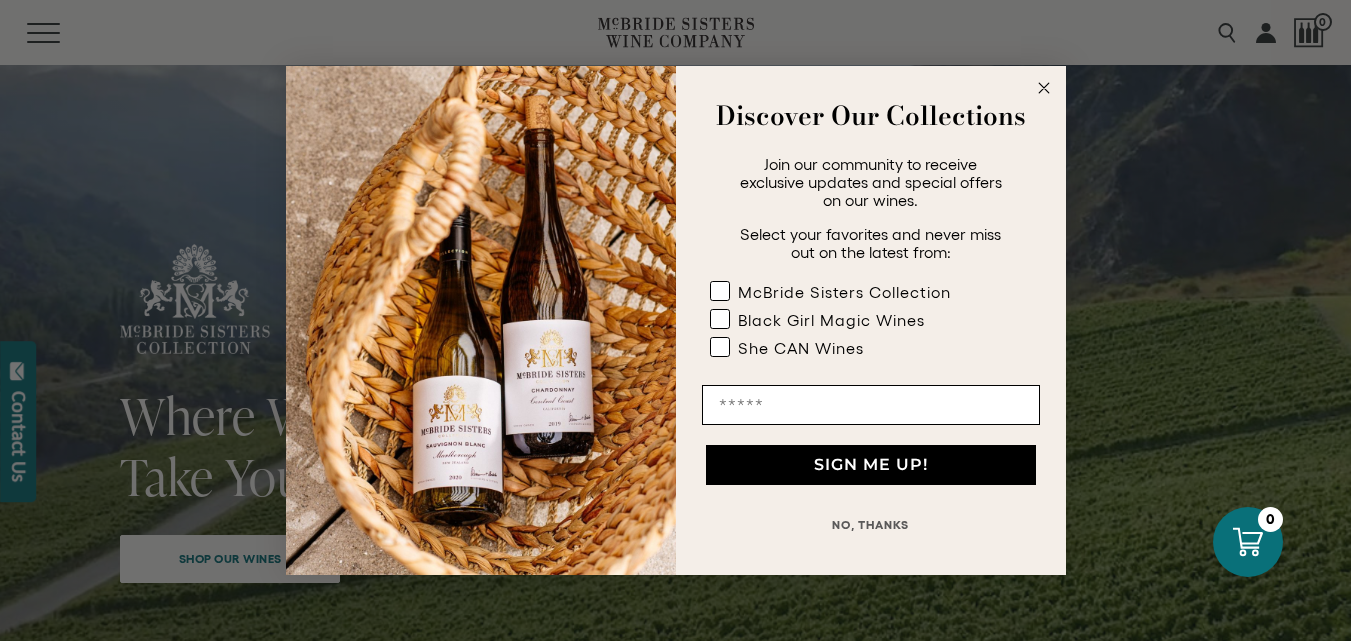 click 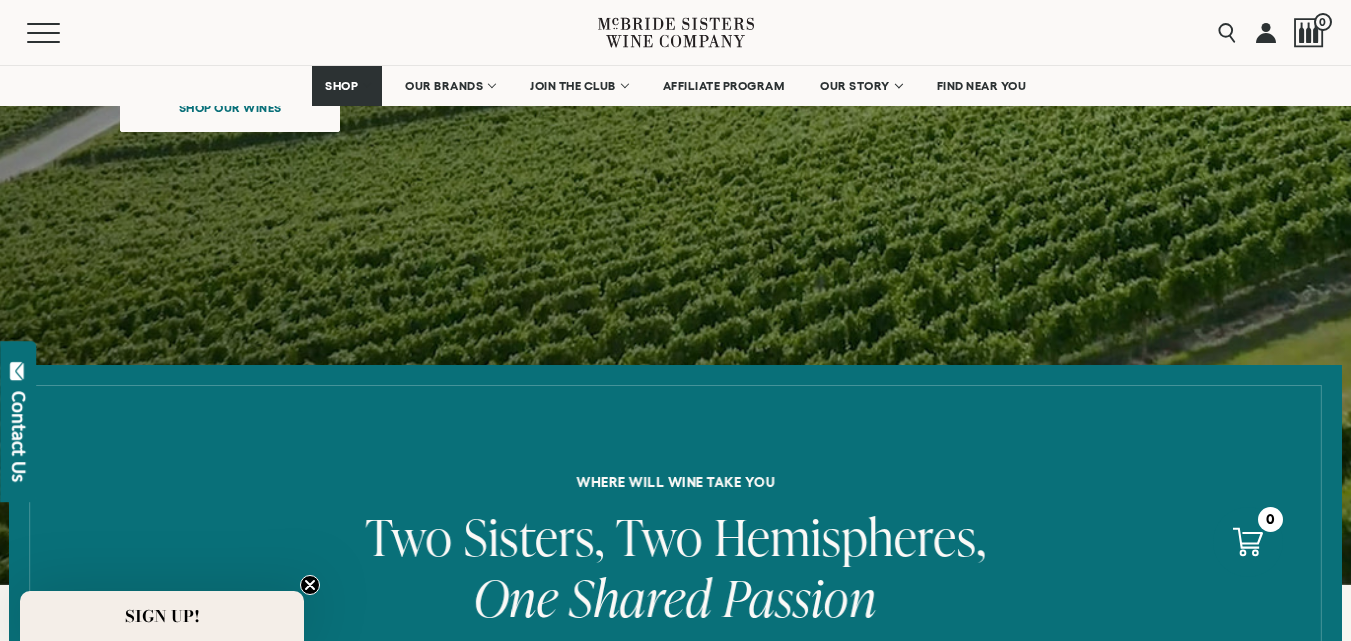 scroll, scrollTop: 819, scrollLeft: 0, axis: vertical 